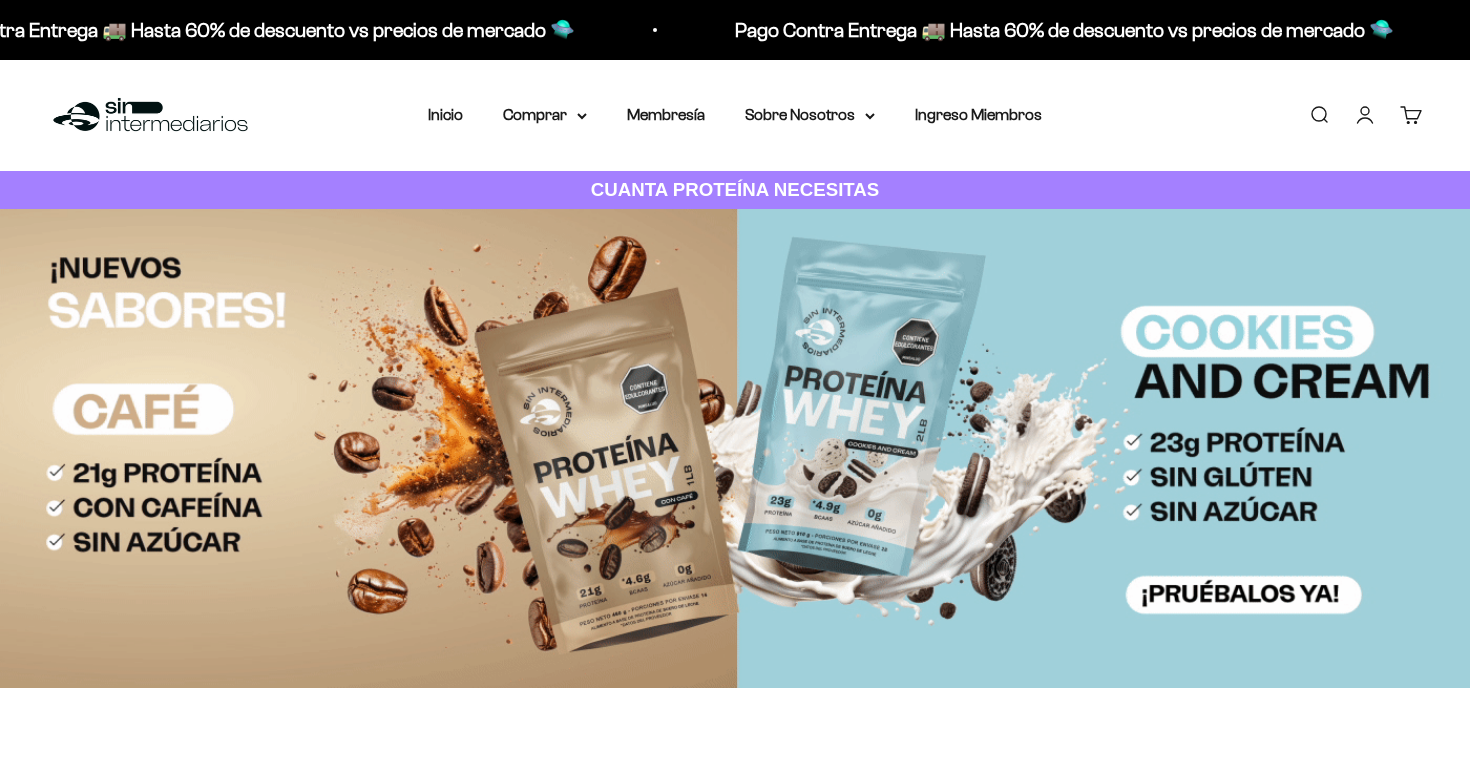 scroll, scrollTop: 0, scrollLeft: 0, axis: both 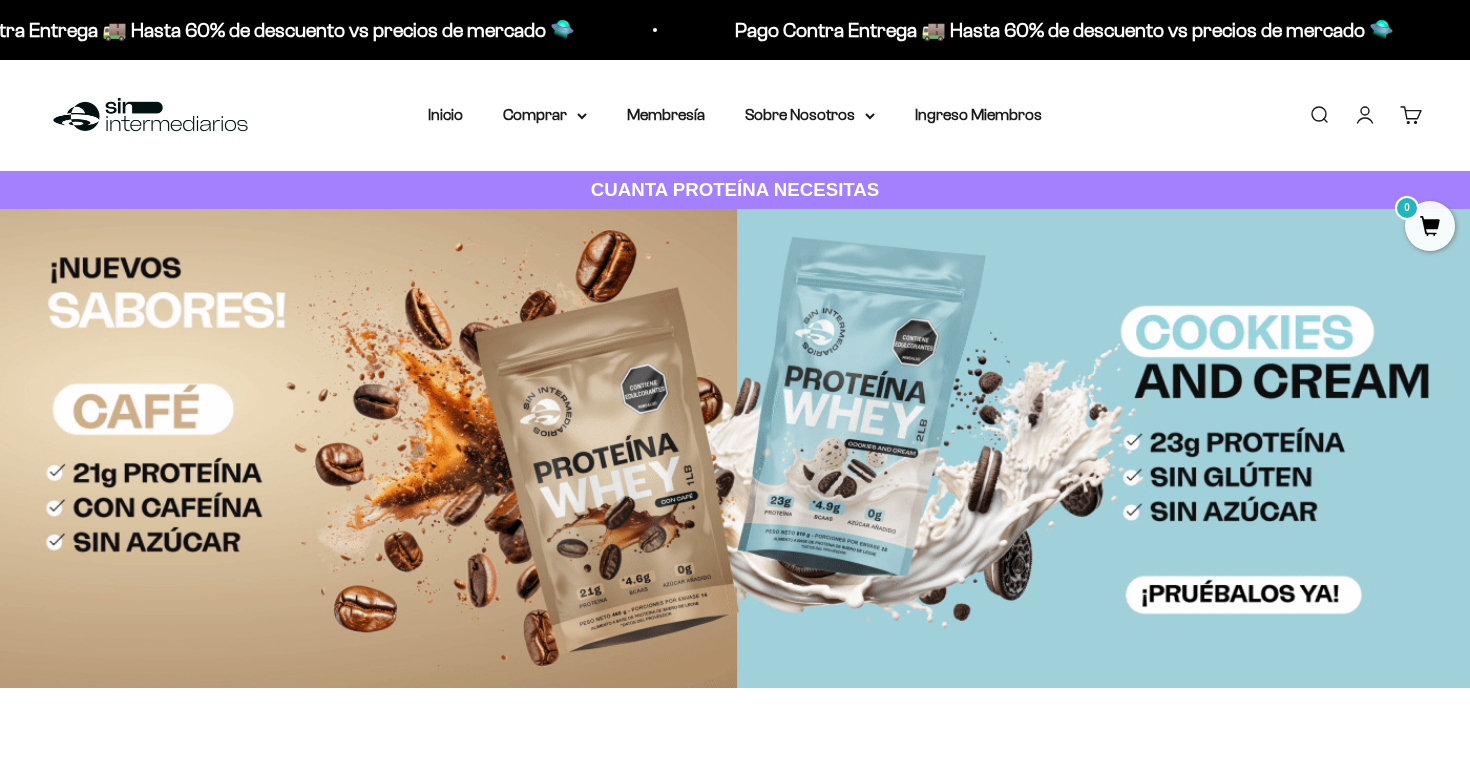 click on "Iniciar sesión" at bounding box center [1365, 115] 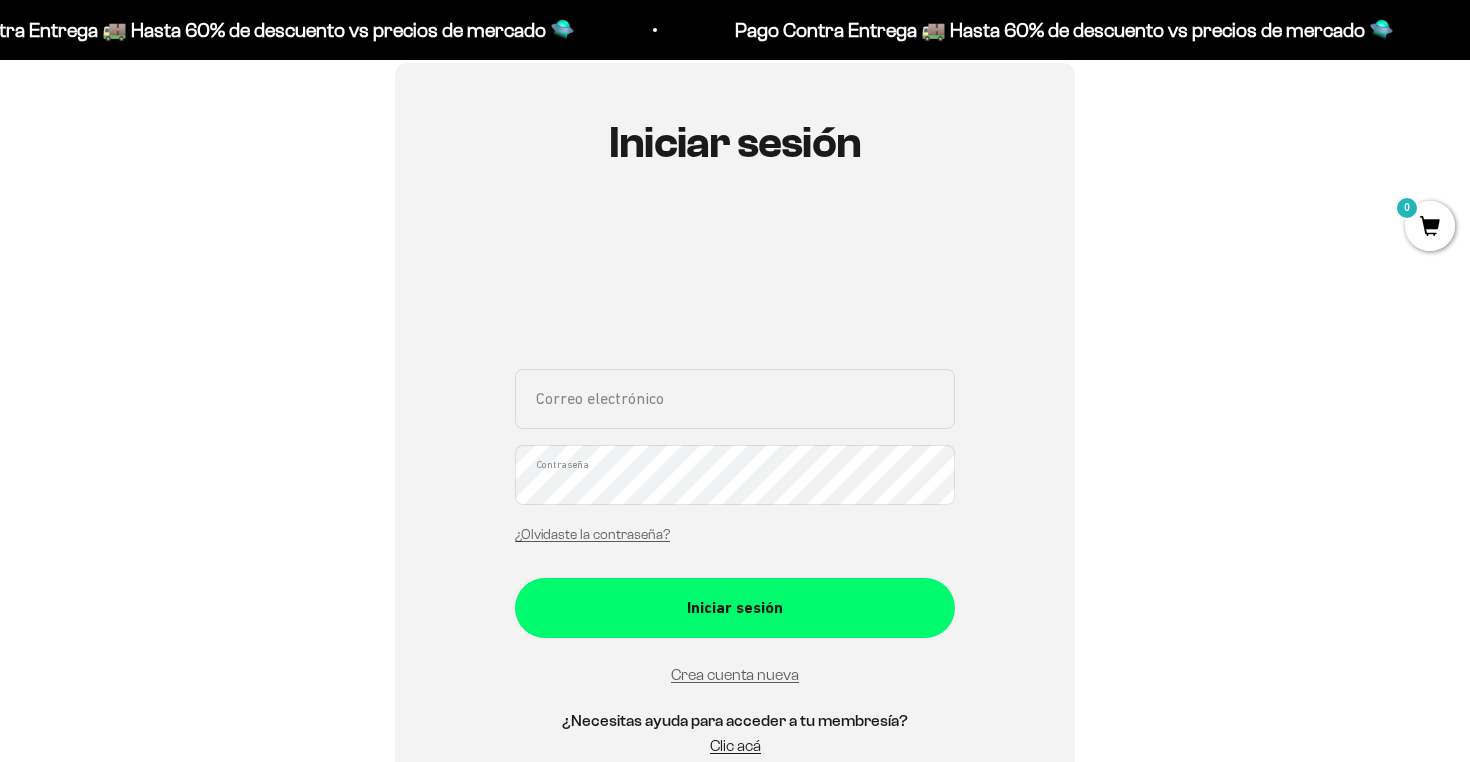 scroll, scrollTop: 230, scrollLeft: 0, axis: vertical 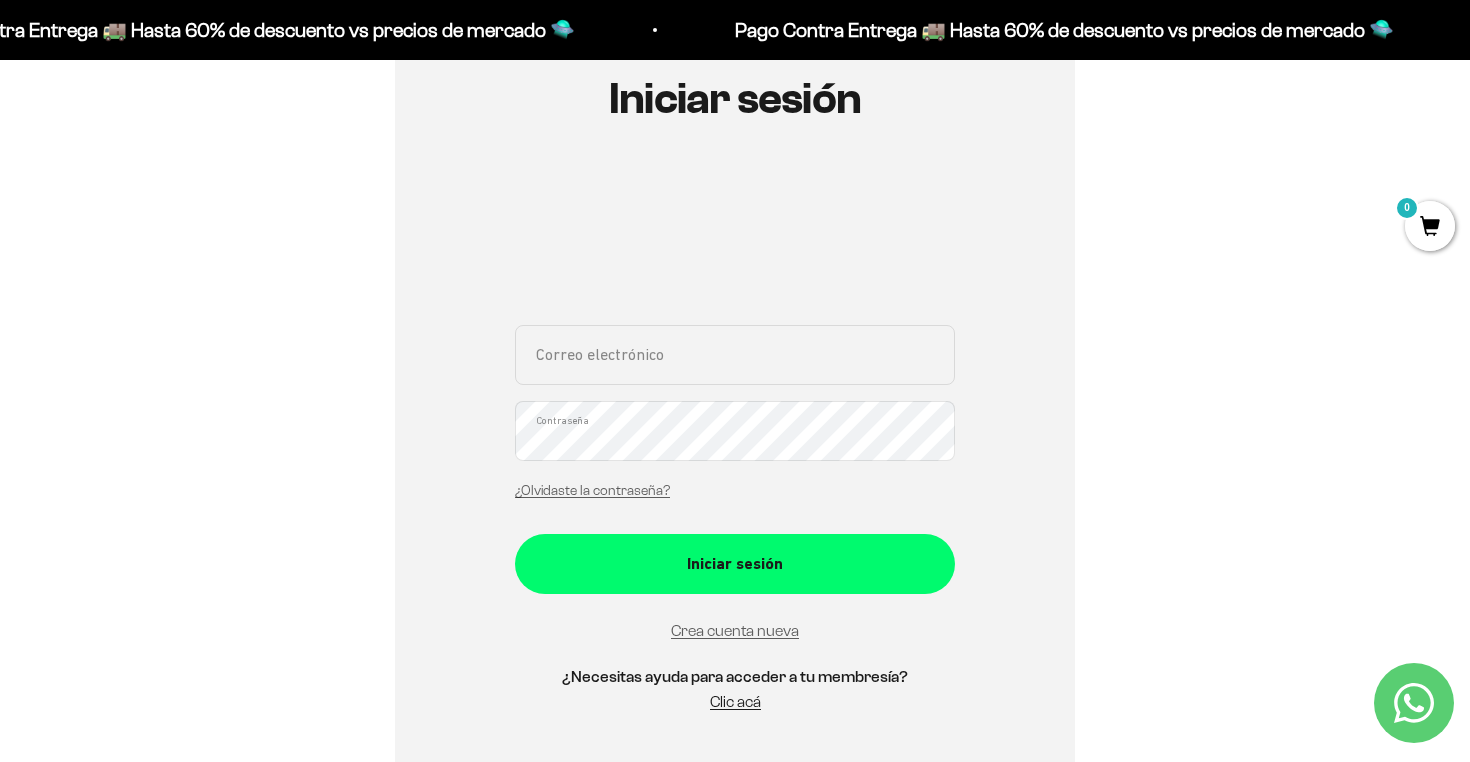 click on "Correo electrónico" at bounding box center (735, 355) 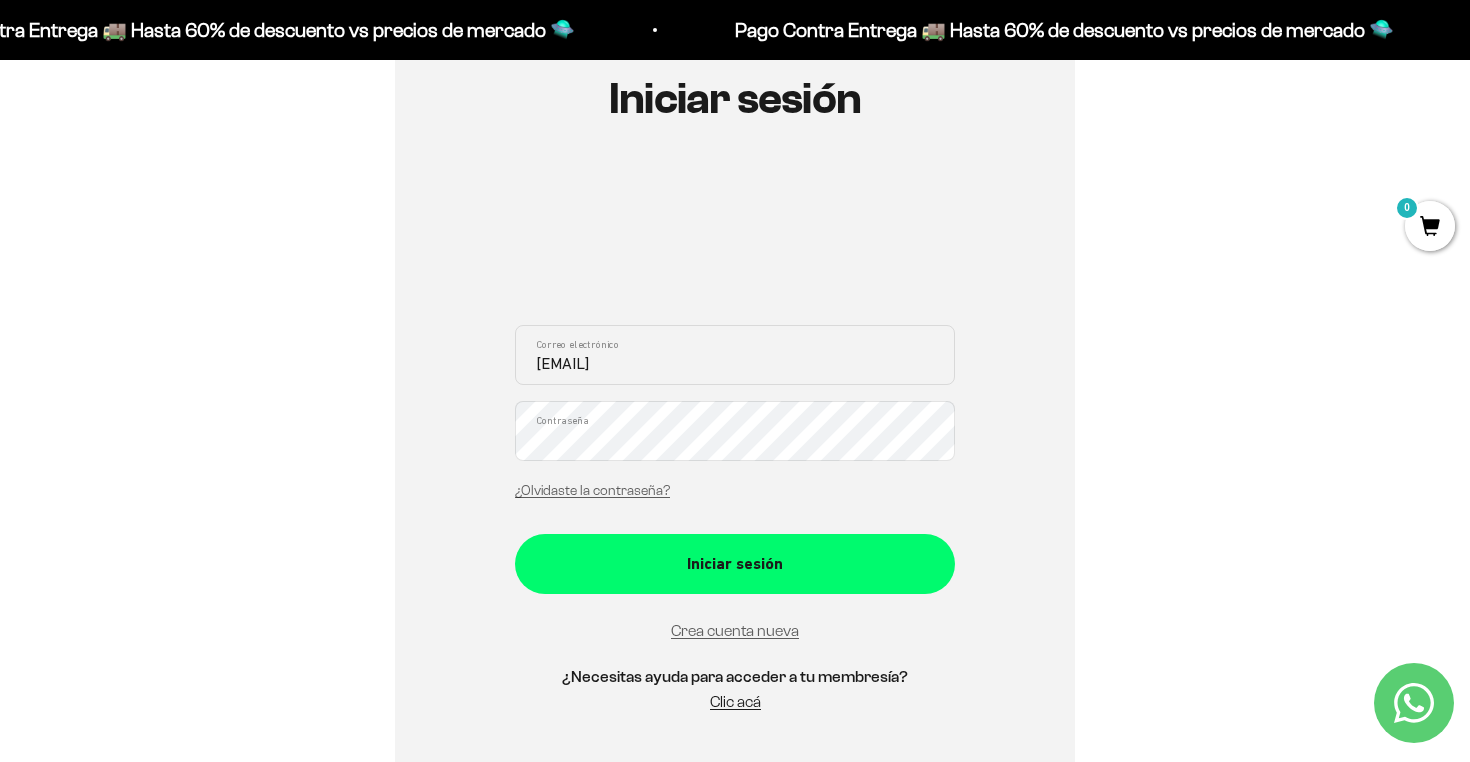 click on "Iniciar sesión" at bounding box center (735, 564) 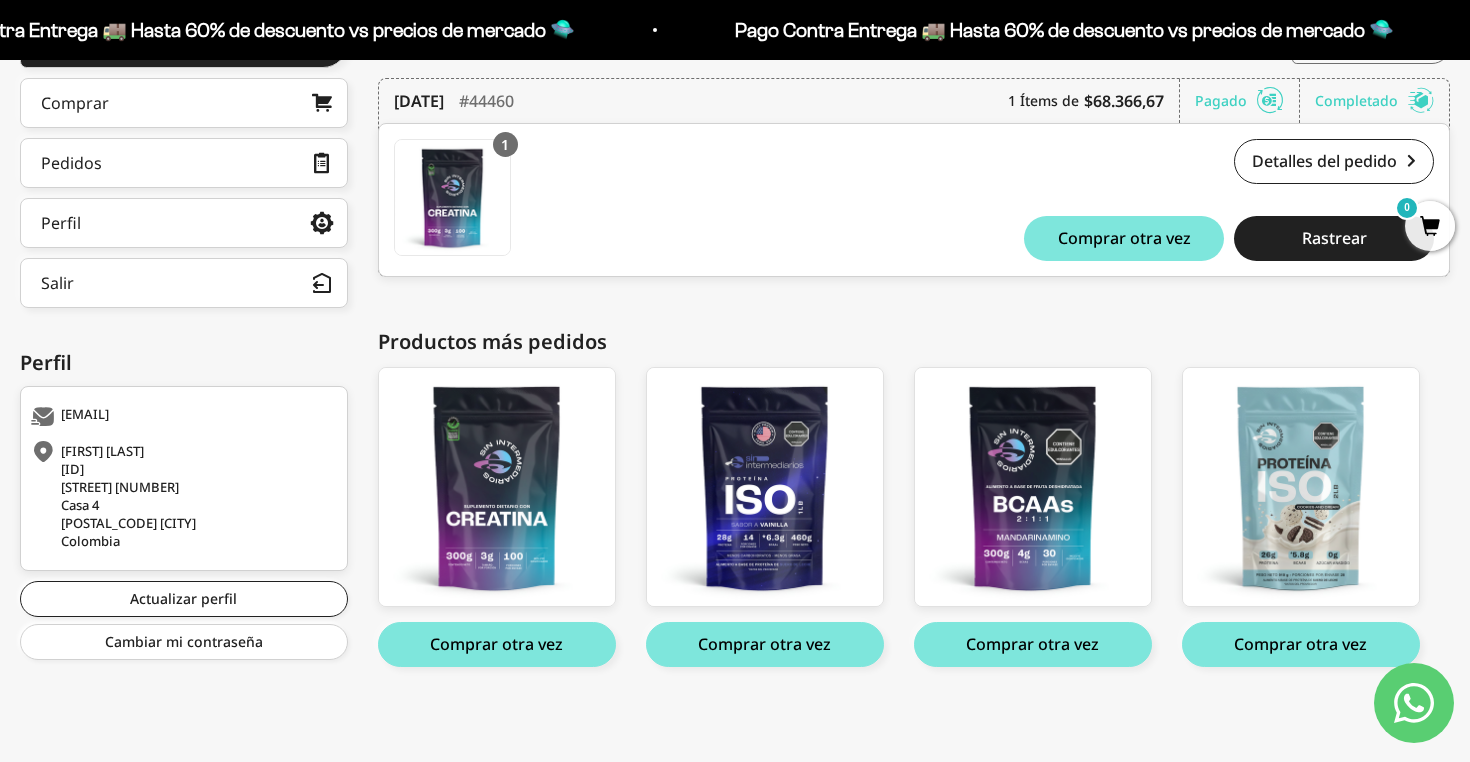 scroll, scrollTop: 0, scrollLeft: 0, axis: both 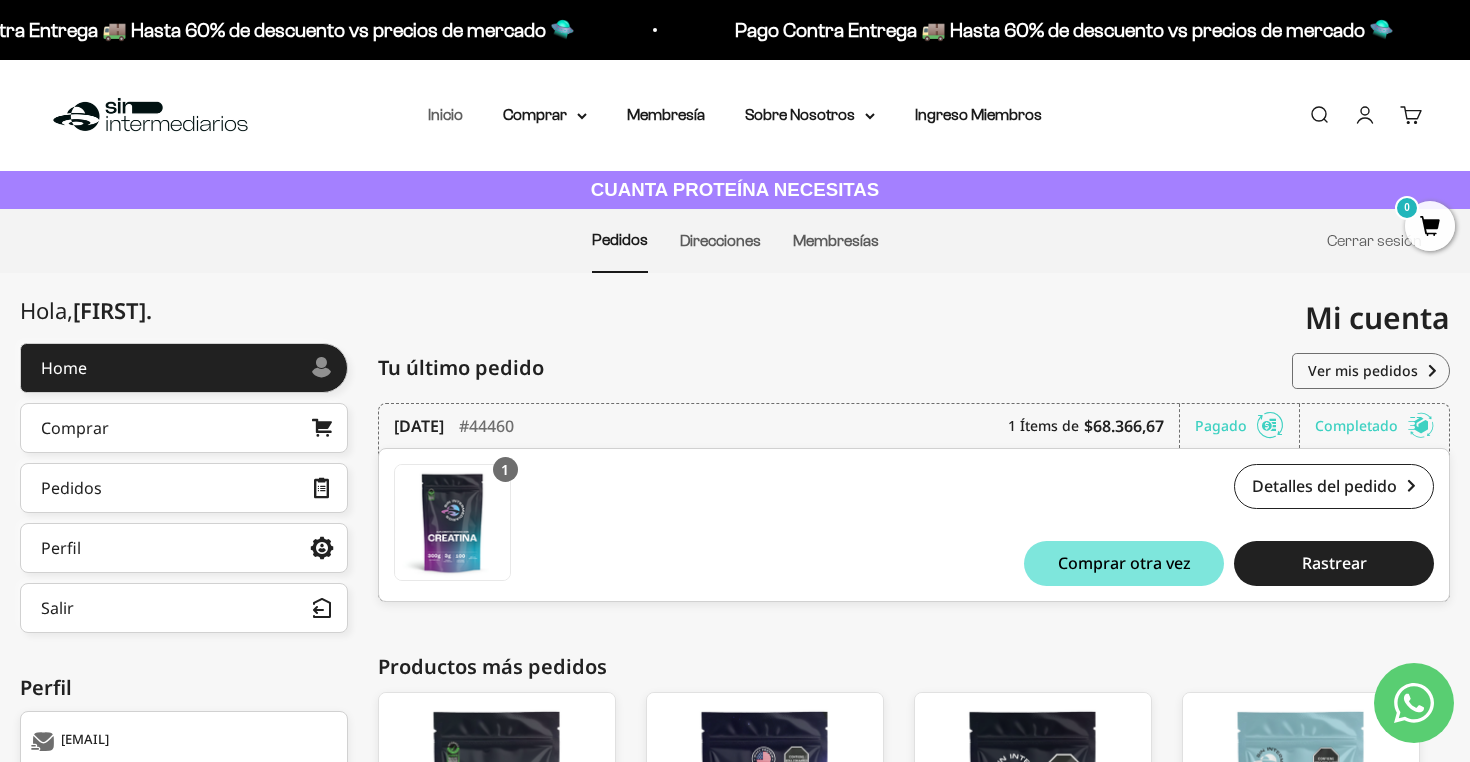 click on "Inicio" at bounding box center [445, 114] 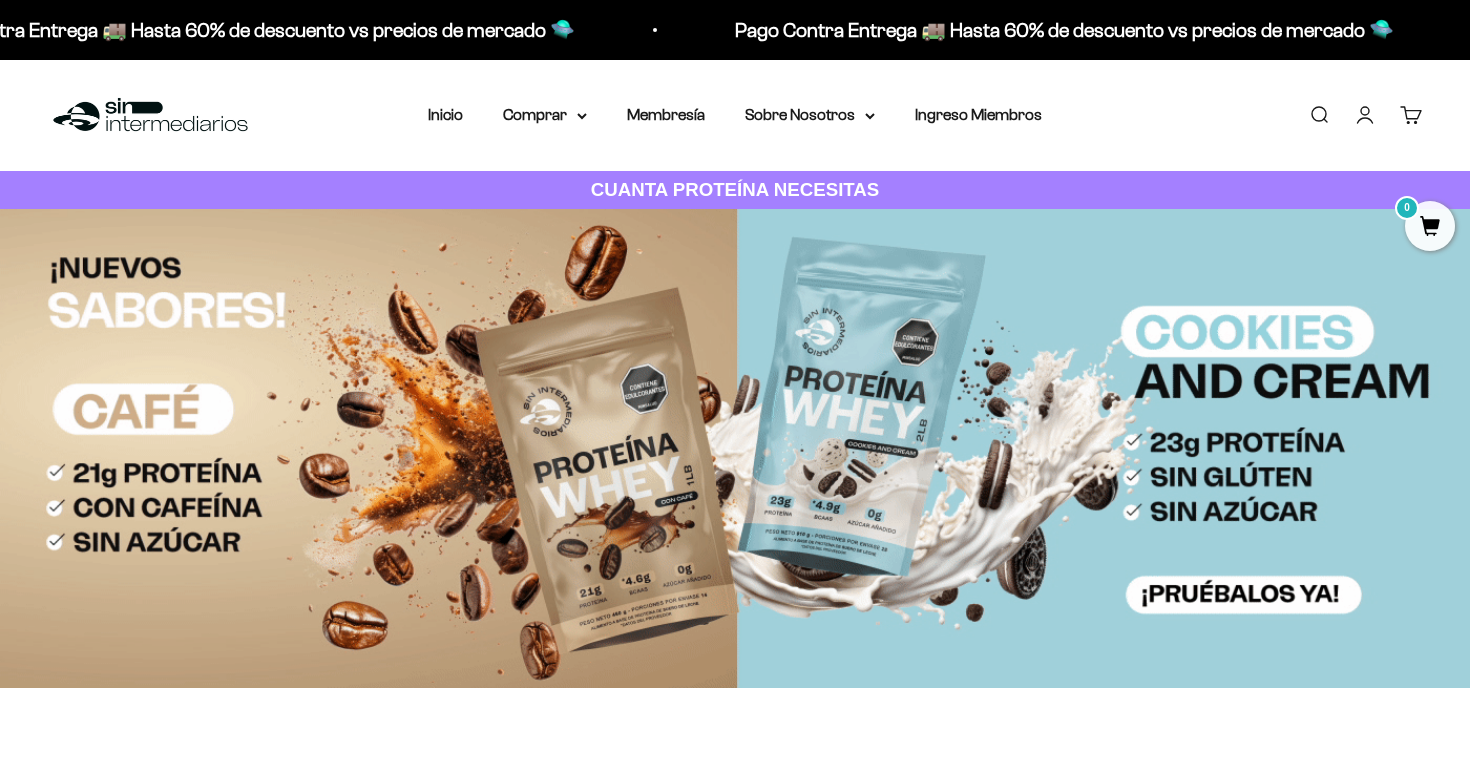 scroll, scrollTop: 0, scrollLeft: 0, axis: both 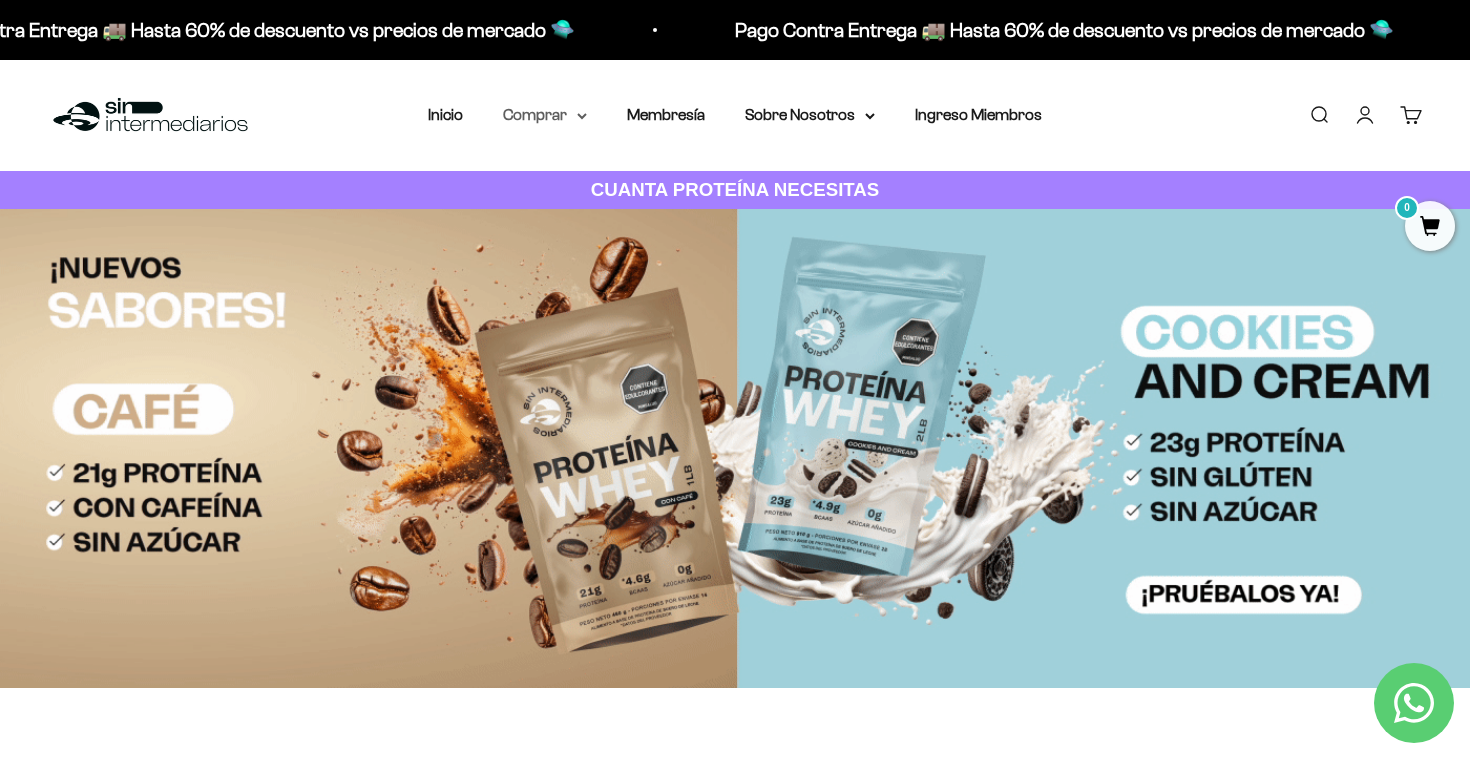 click on "Comprar" at bounding box center (545, 115) 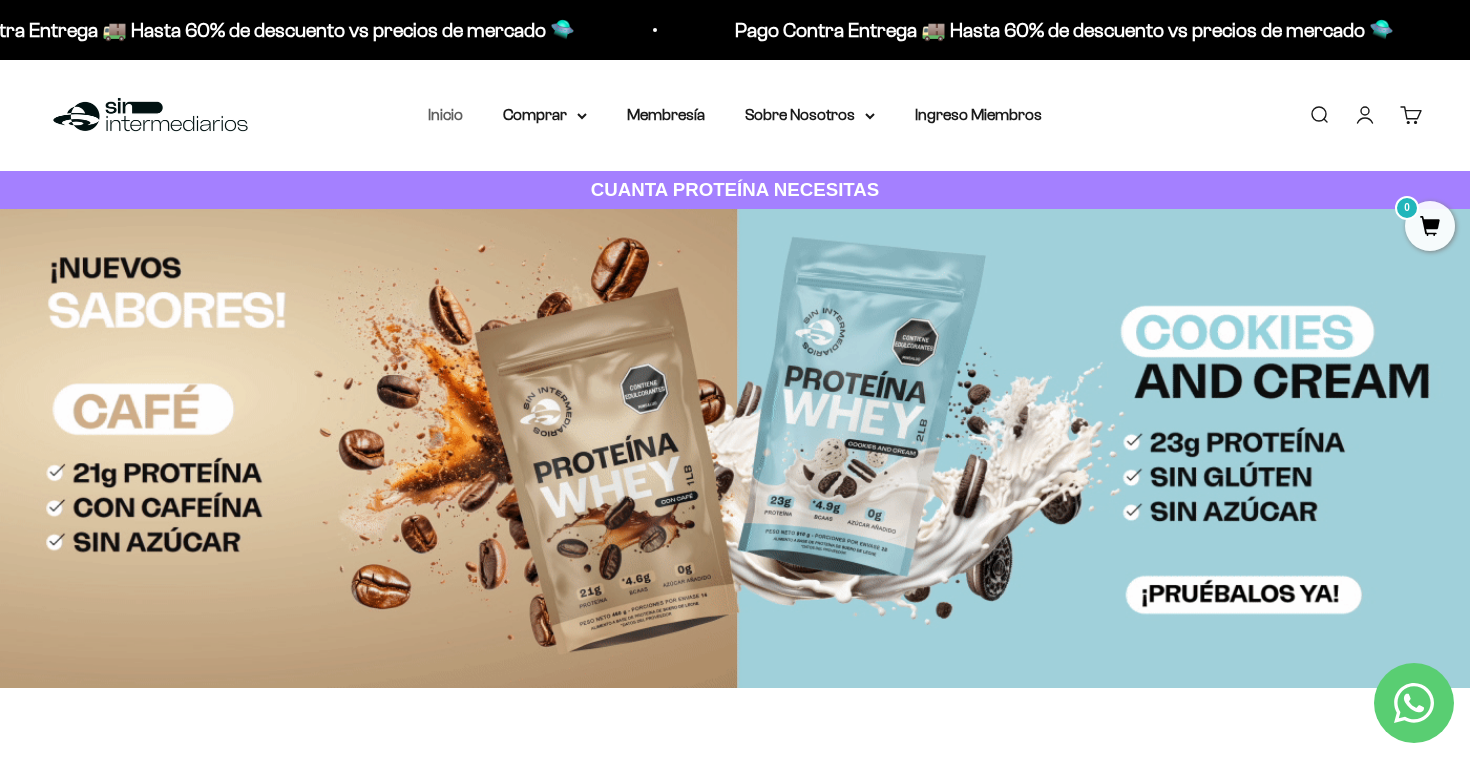 click on "Inicio" at bounding box center (445, 114) 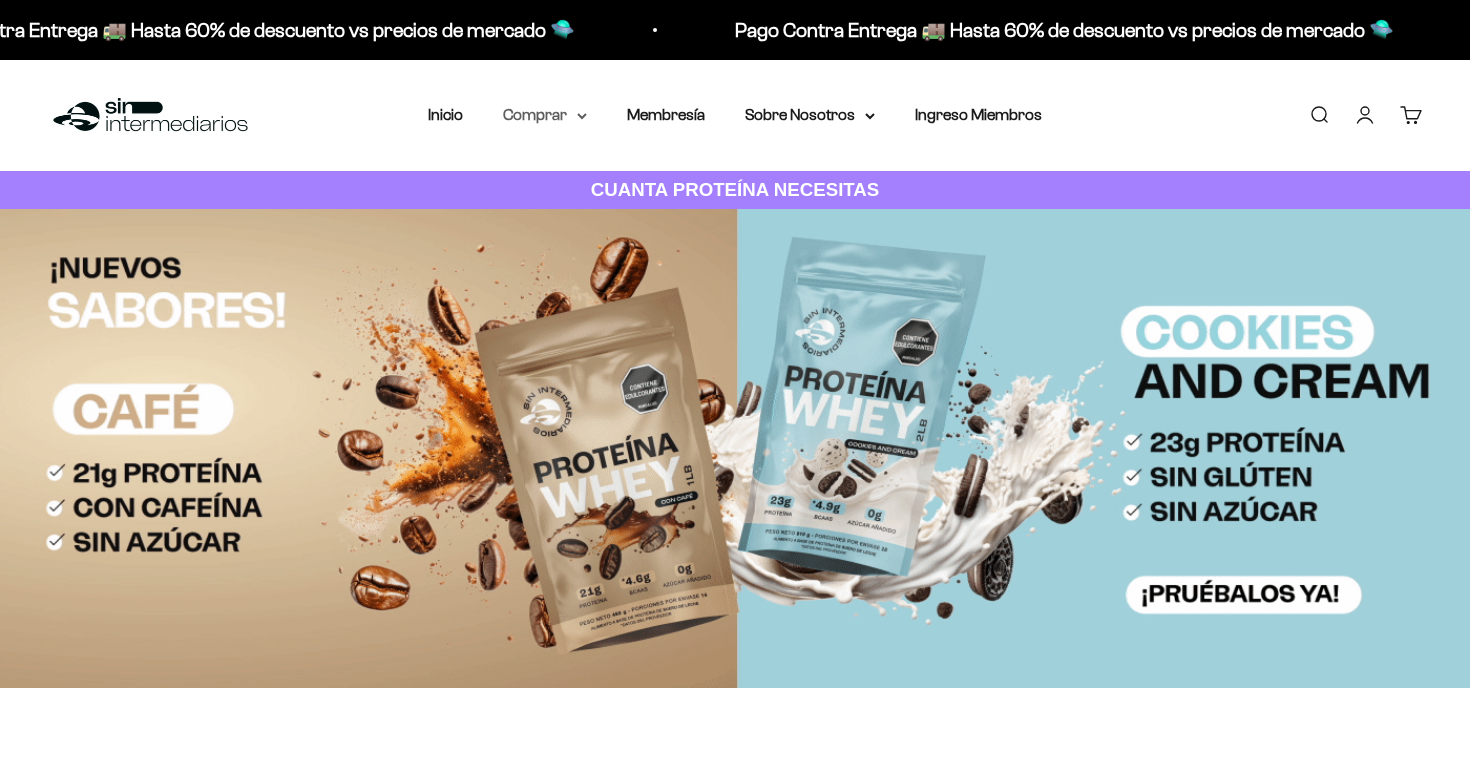 scroll, scrollTop: 0, scrollLeft: 0, axis: both 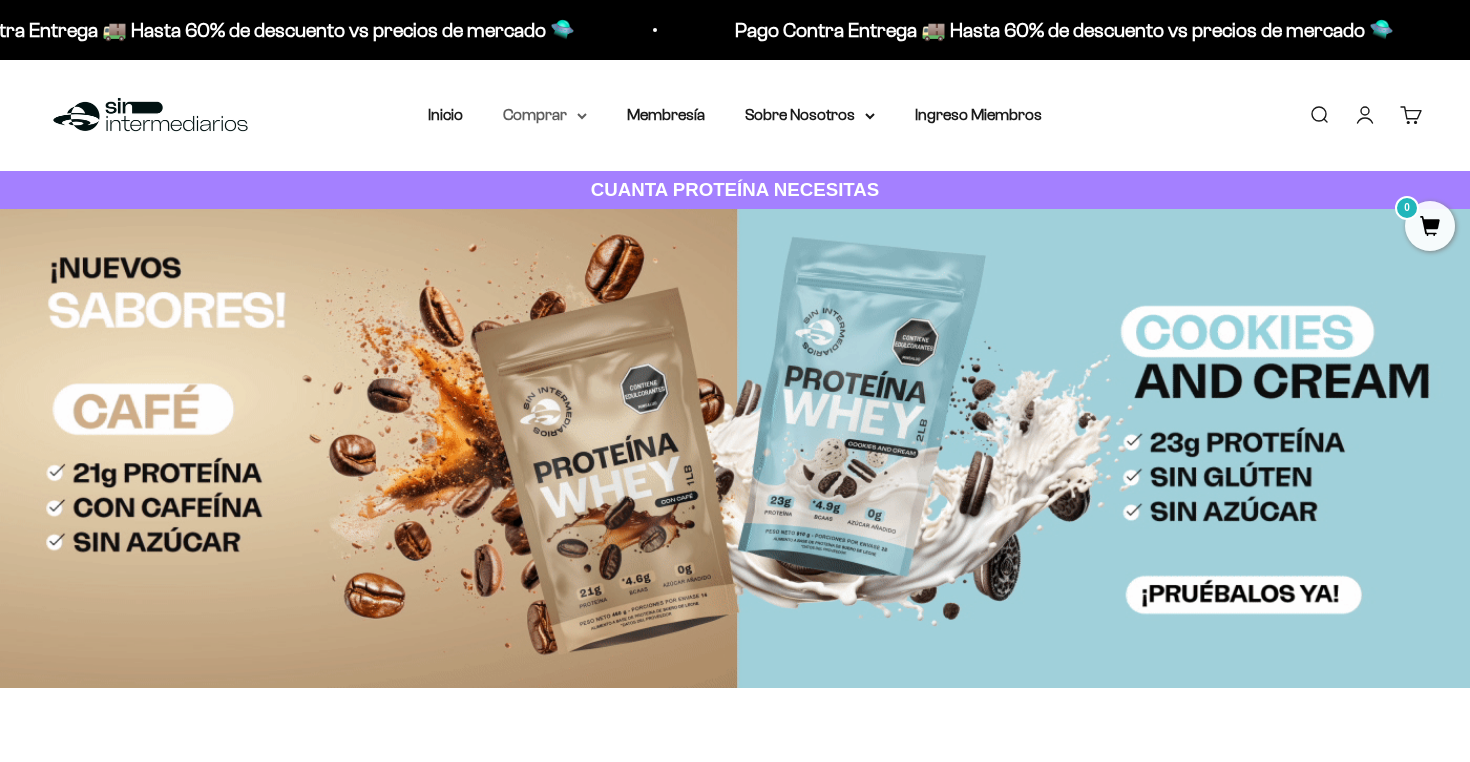 click on "Comprar" at bounding box center (545, 115) 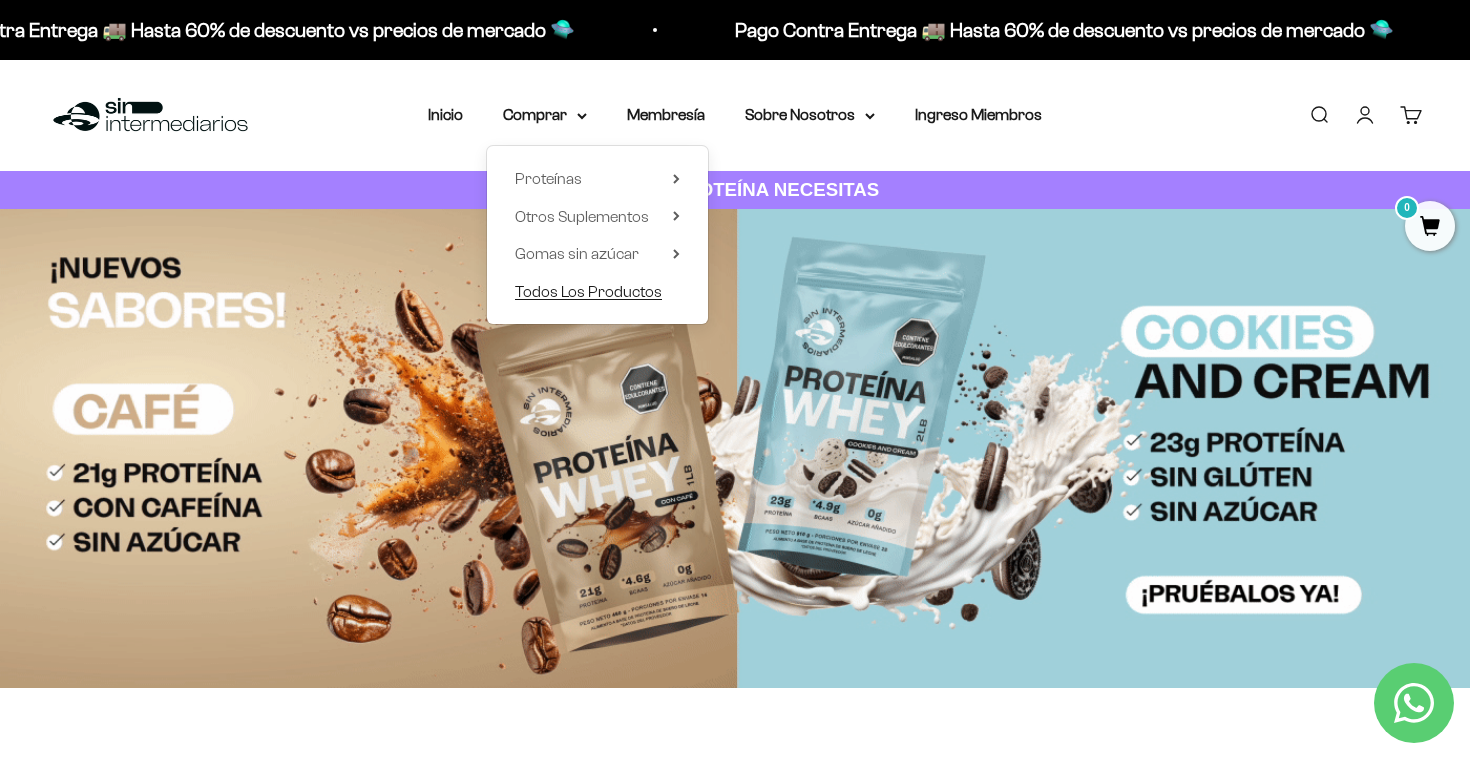 click on "Todos Los Productos" at bounding box center [588, 291] 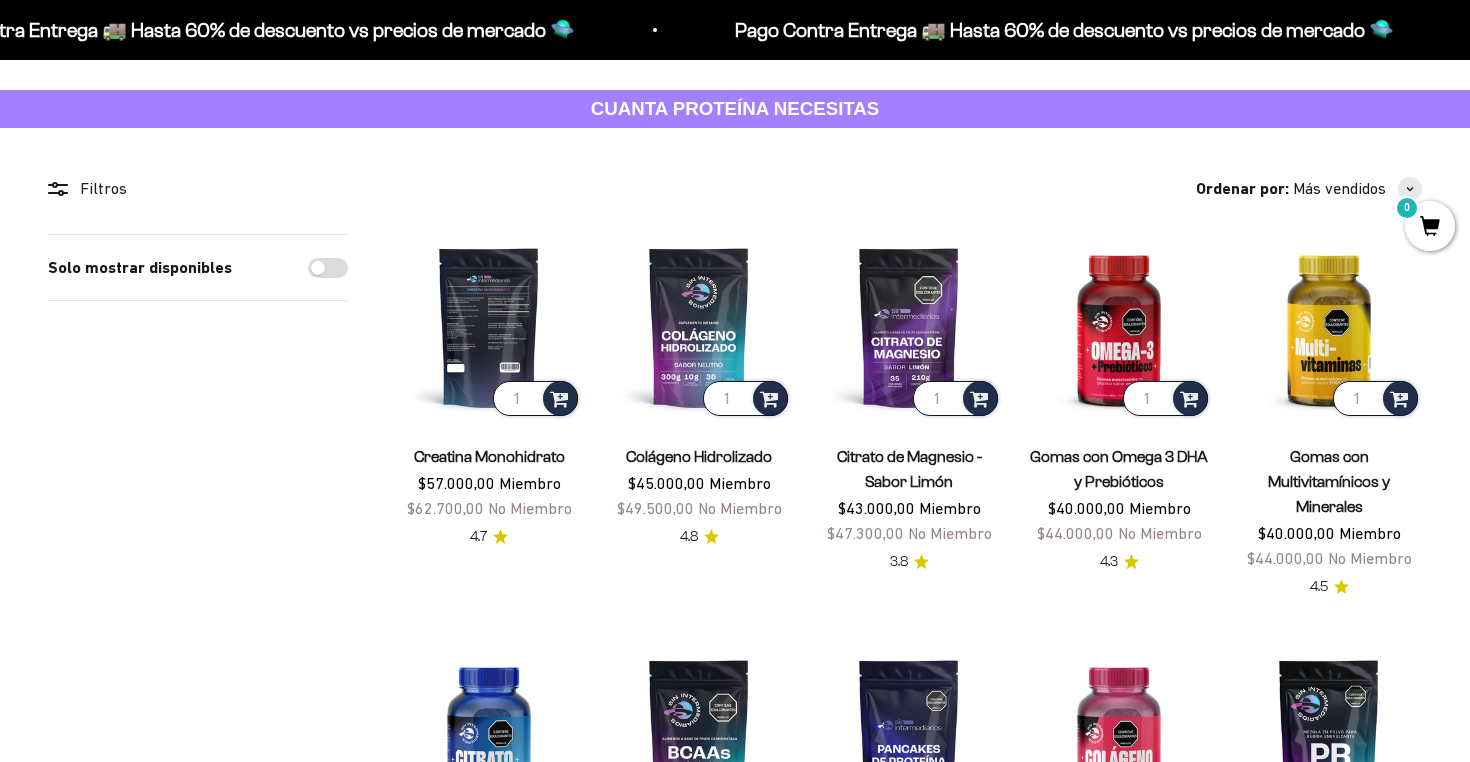 scroll, scrollTop: 110, scrollLeft: 0, axis: vertical 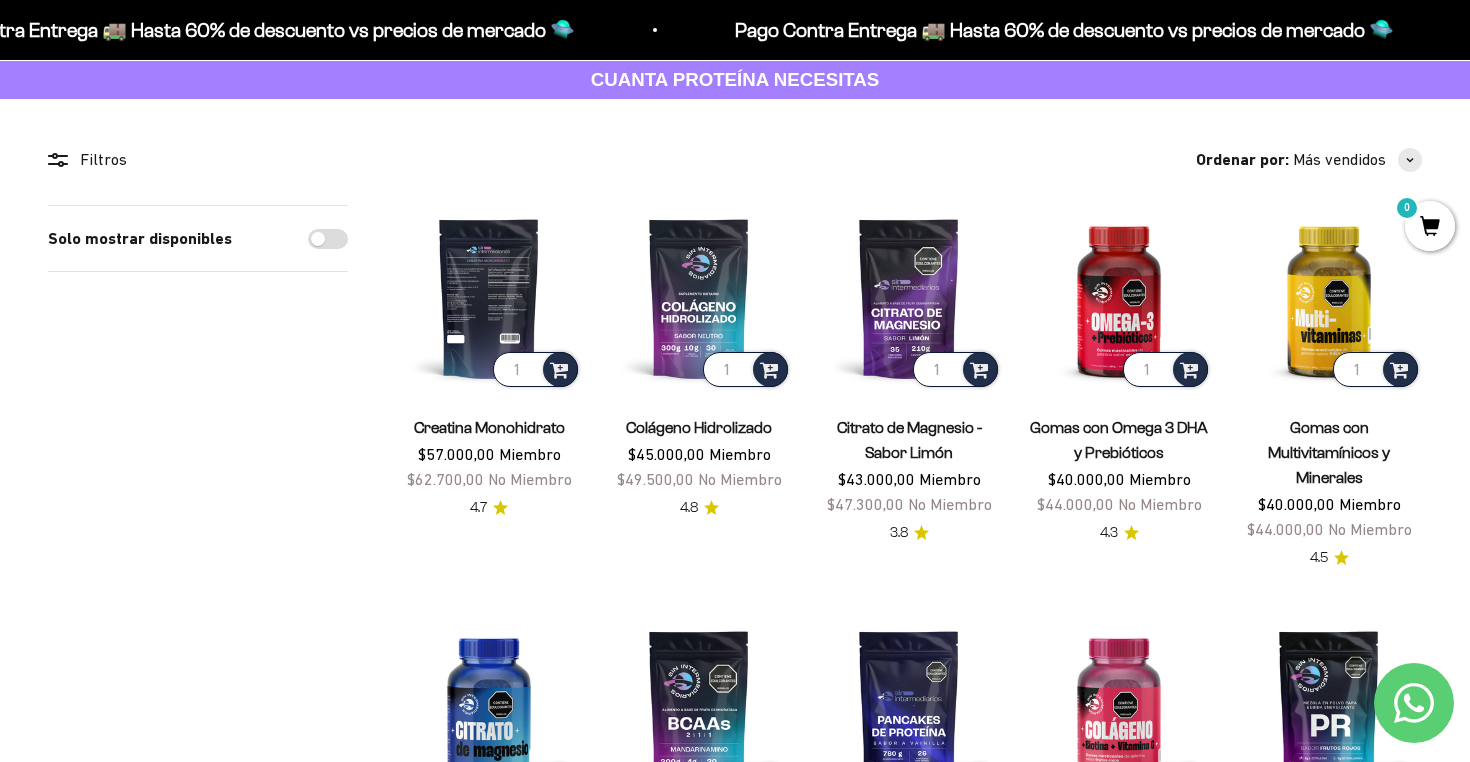 click at bounding box center (489, 298) 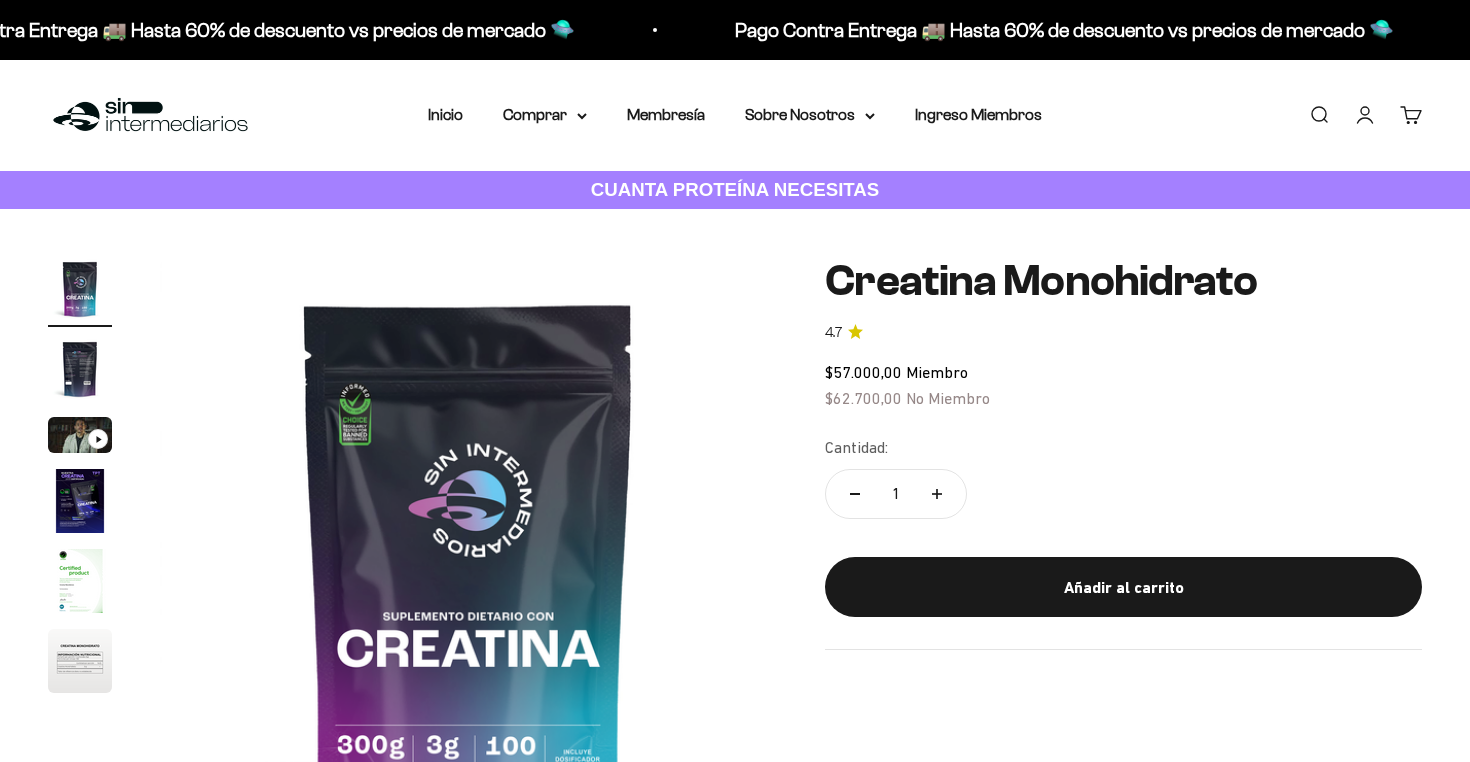 scroll, scrollTop: 0, scrollLeft: 0, axis: both 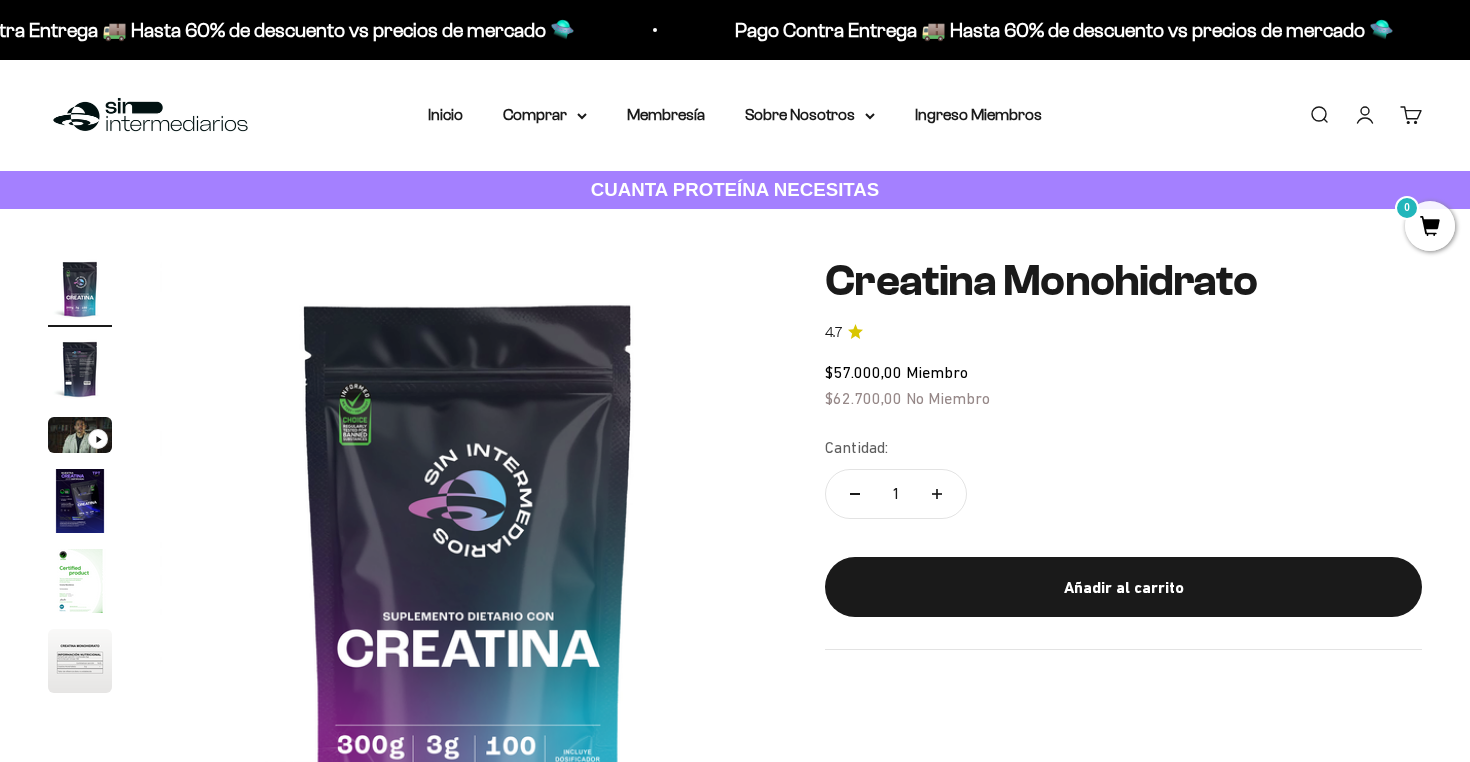 click 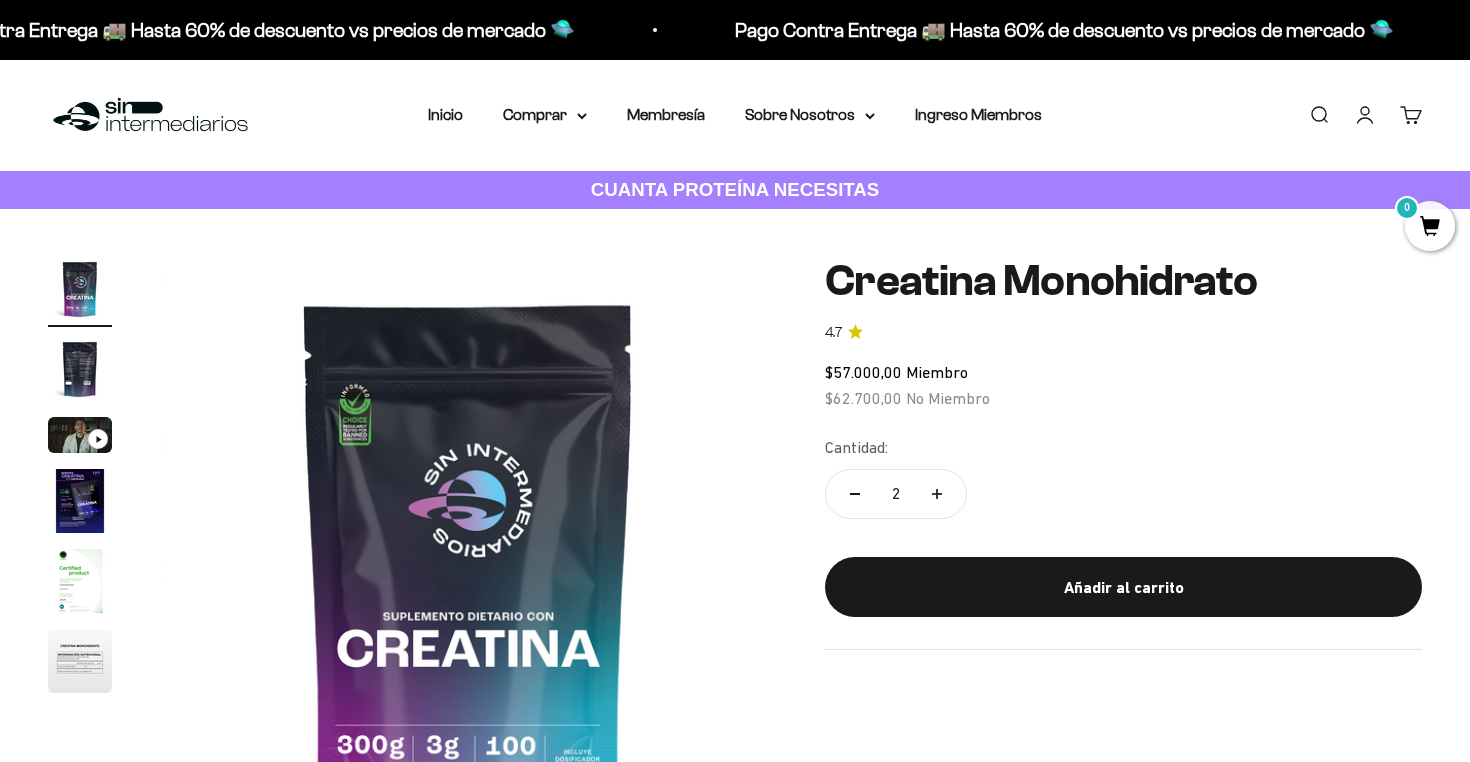 click 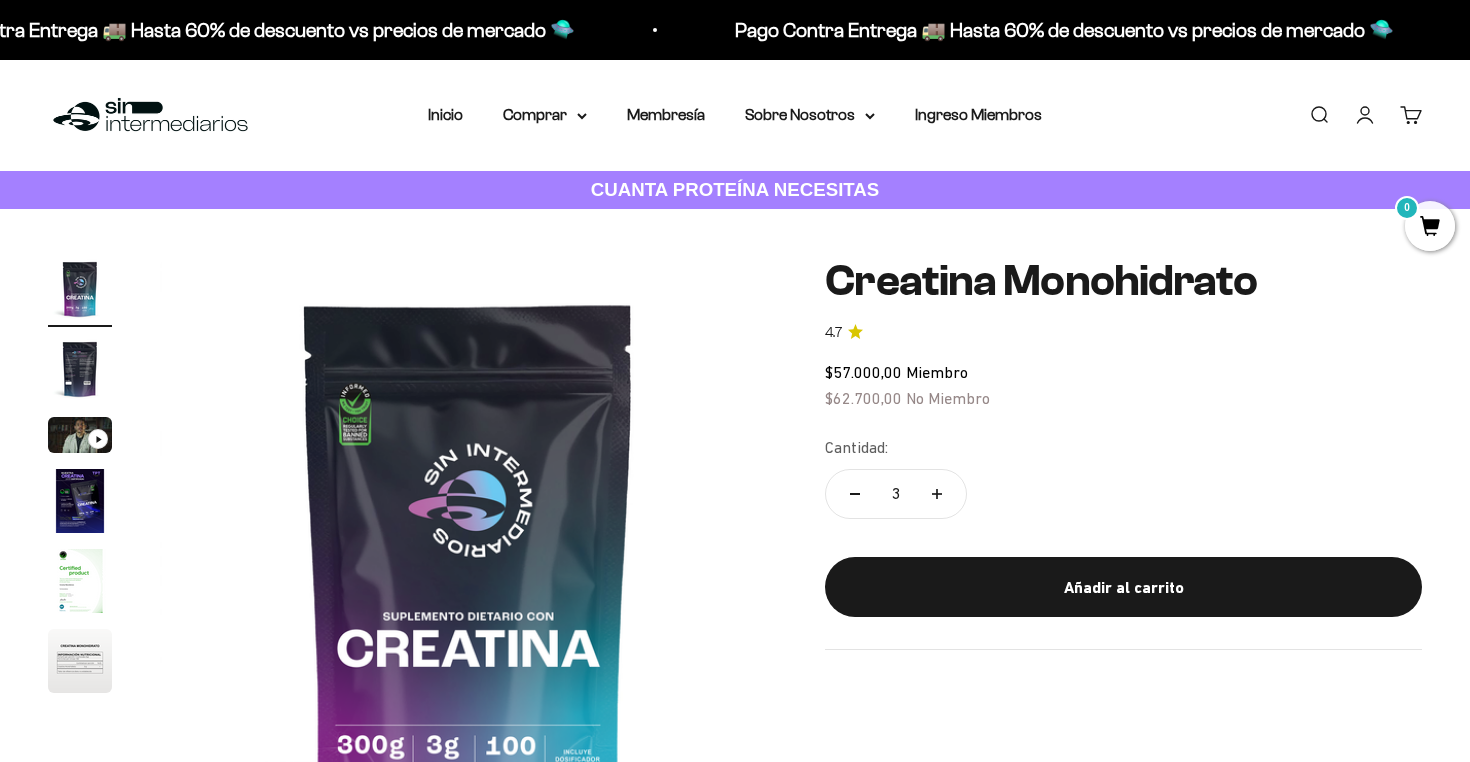 click 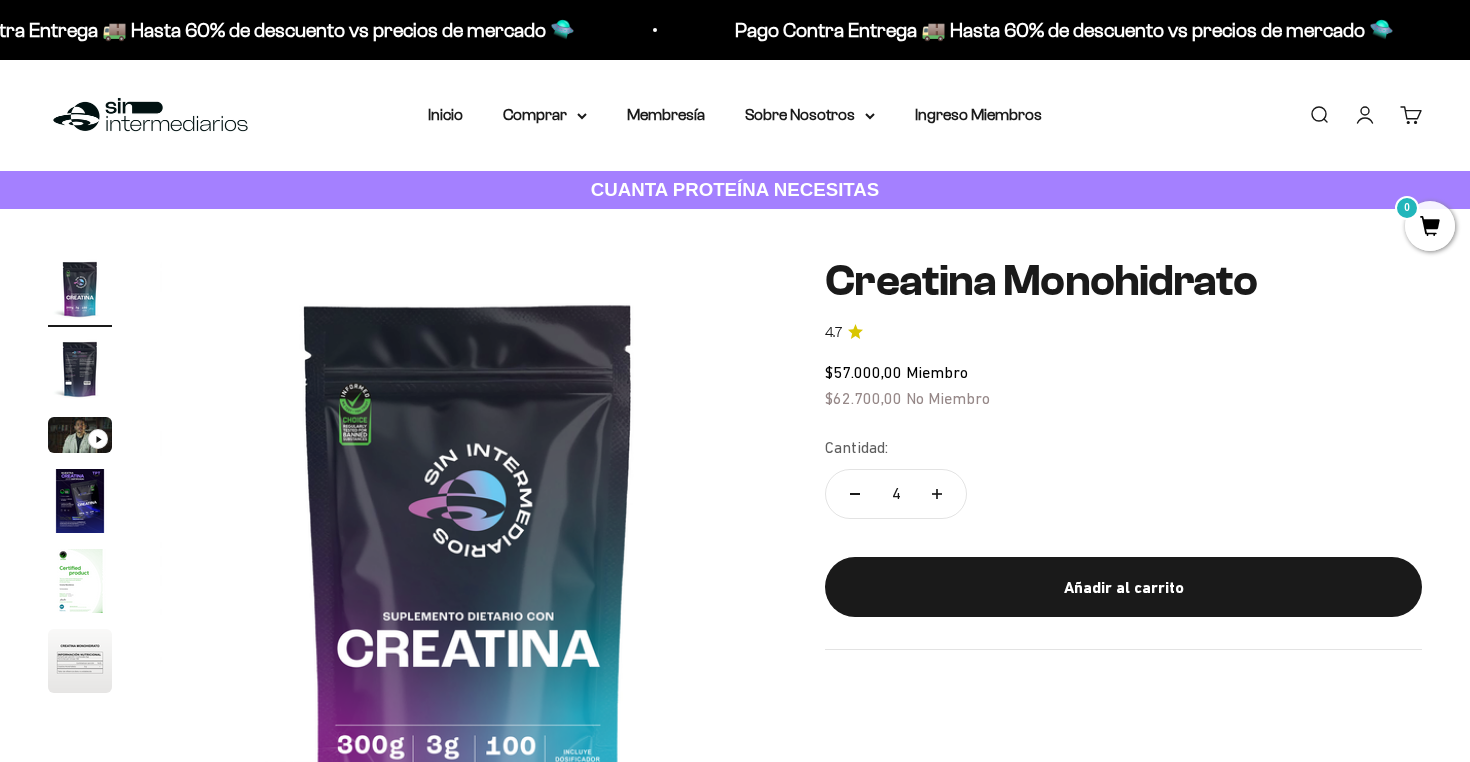 click 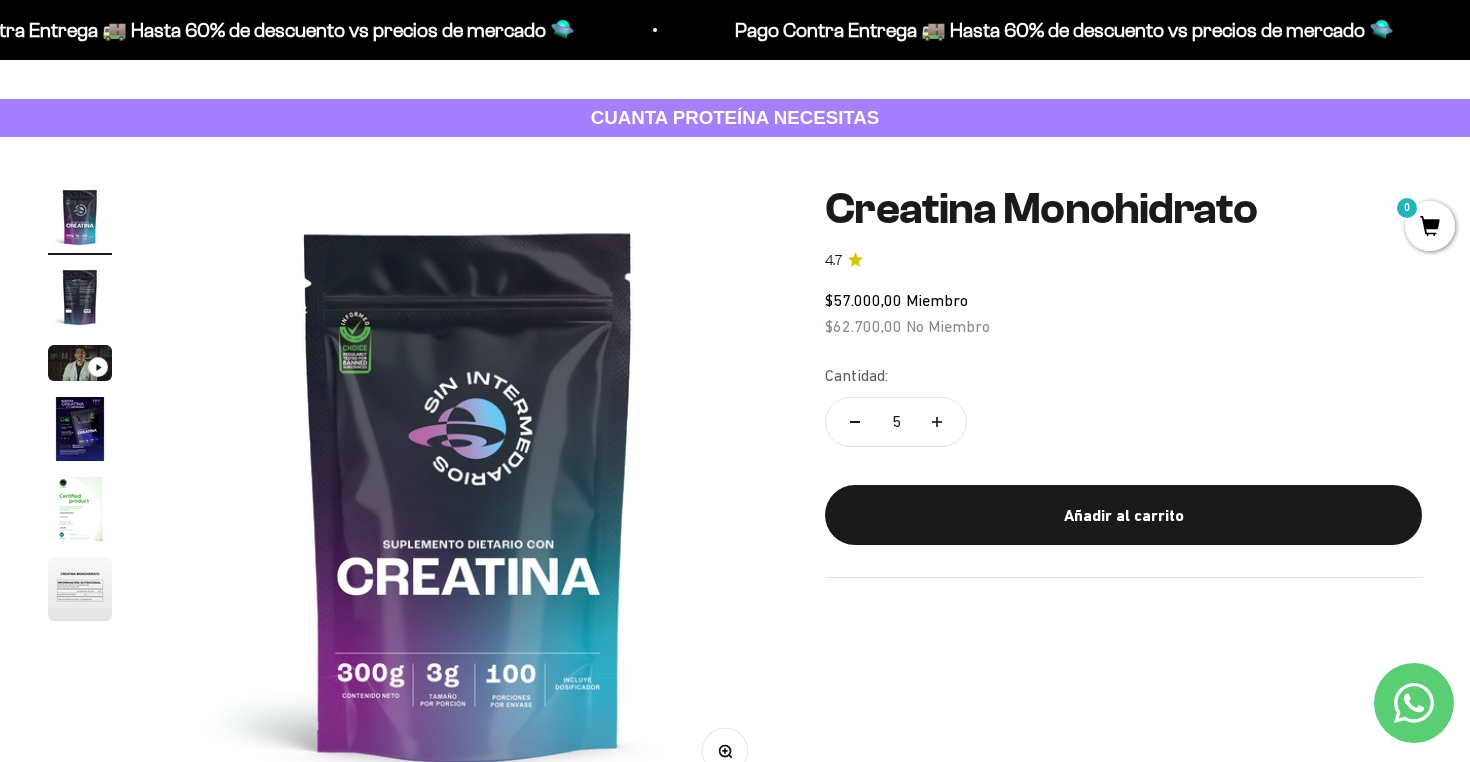 scroll, scrollTop: 75, scrollLeft: 0, axis: vertical 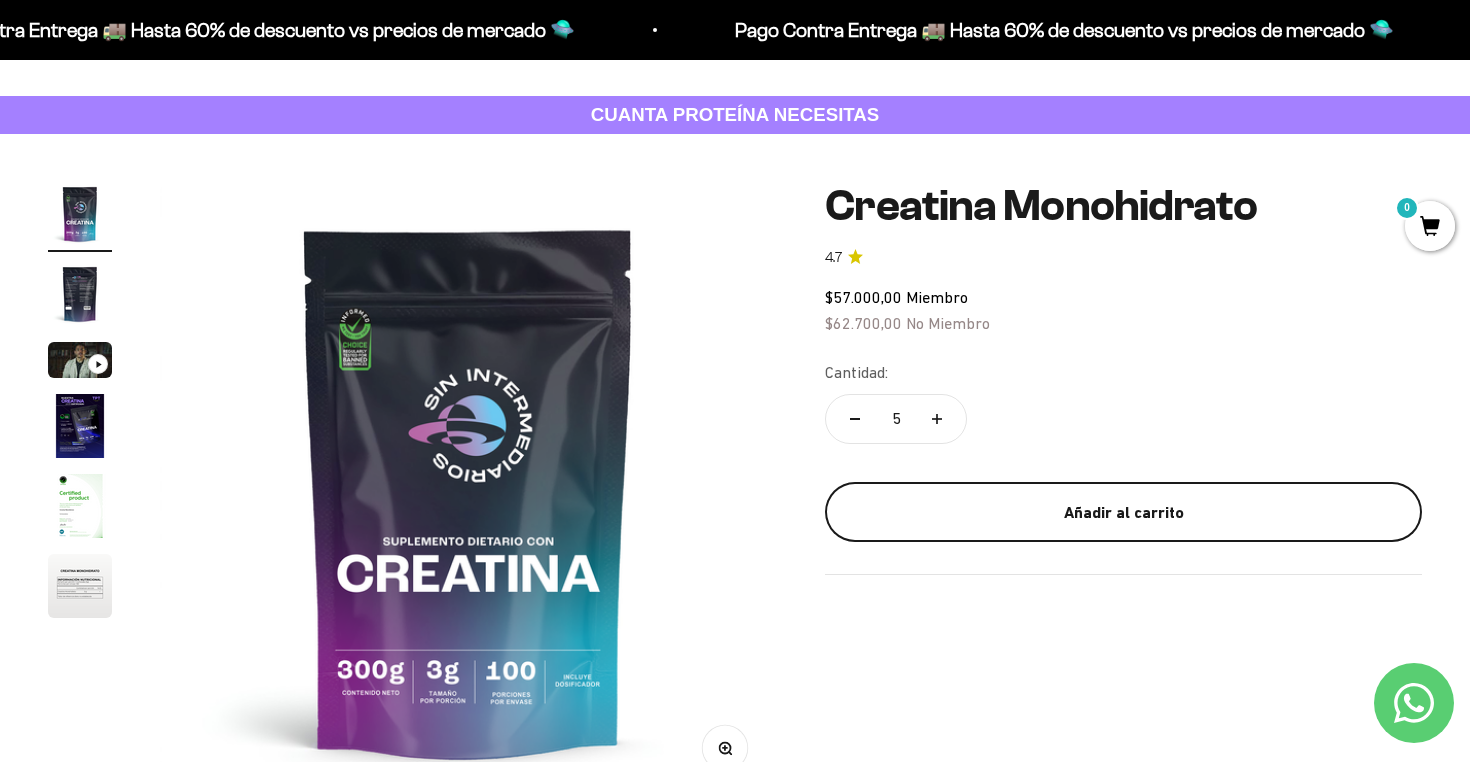 click on "Añadir al carrito" at bounding box center (1123, 513) 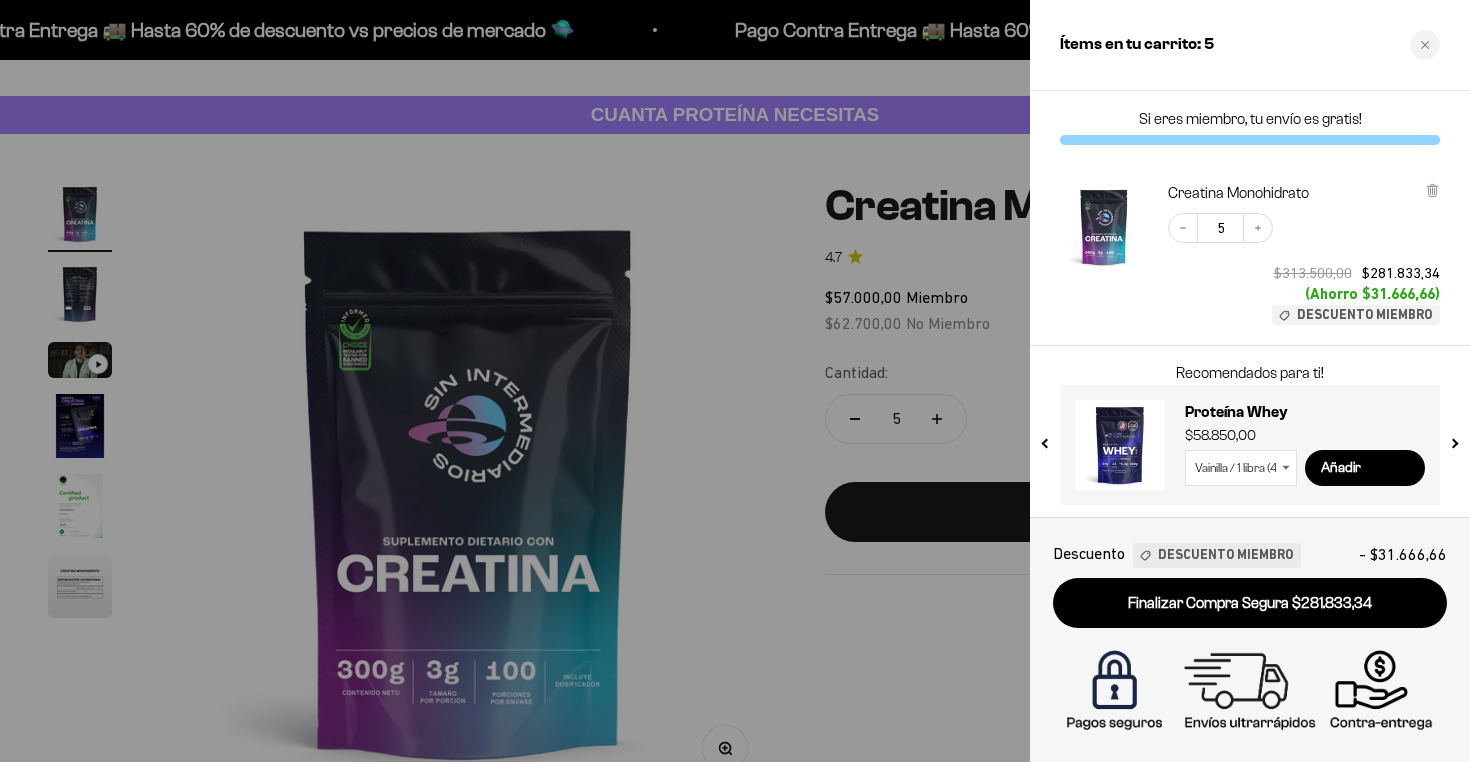 scroll, scrollTop: 1, scrollLeft: 0, axis: vertical 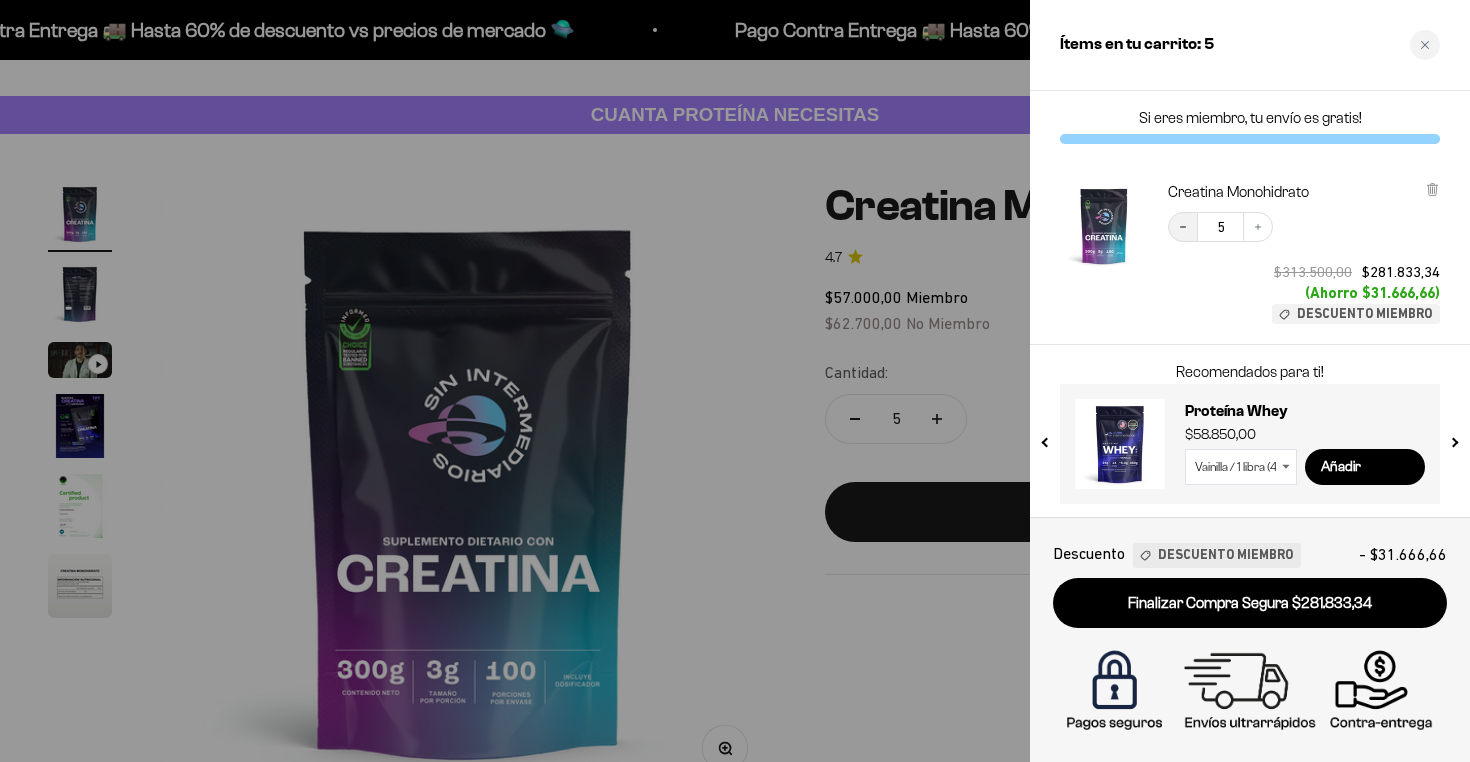 click 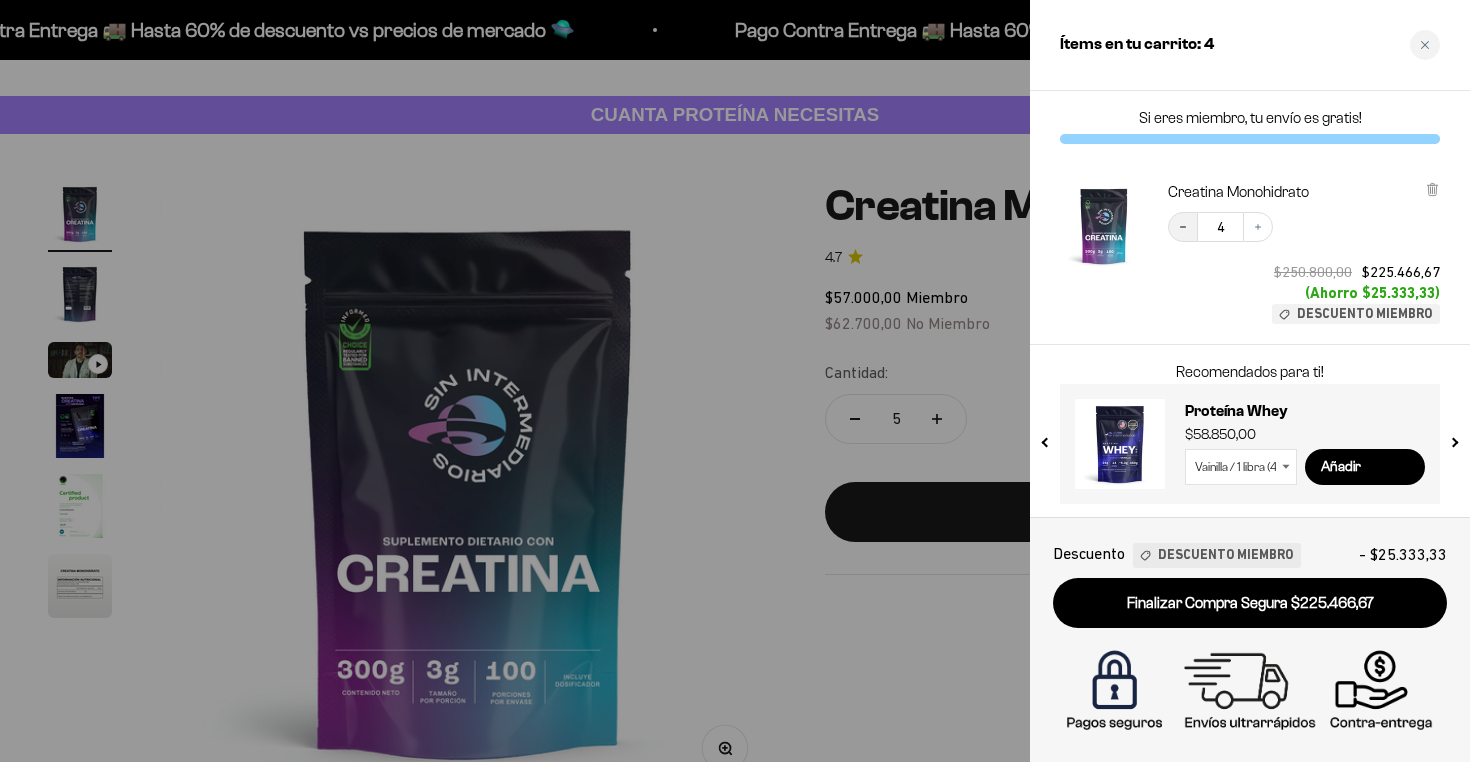 click on "Decrease quantity" at bounding box center (1183, 227) 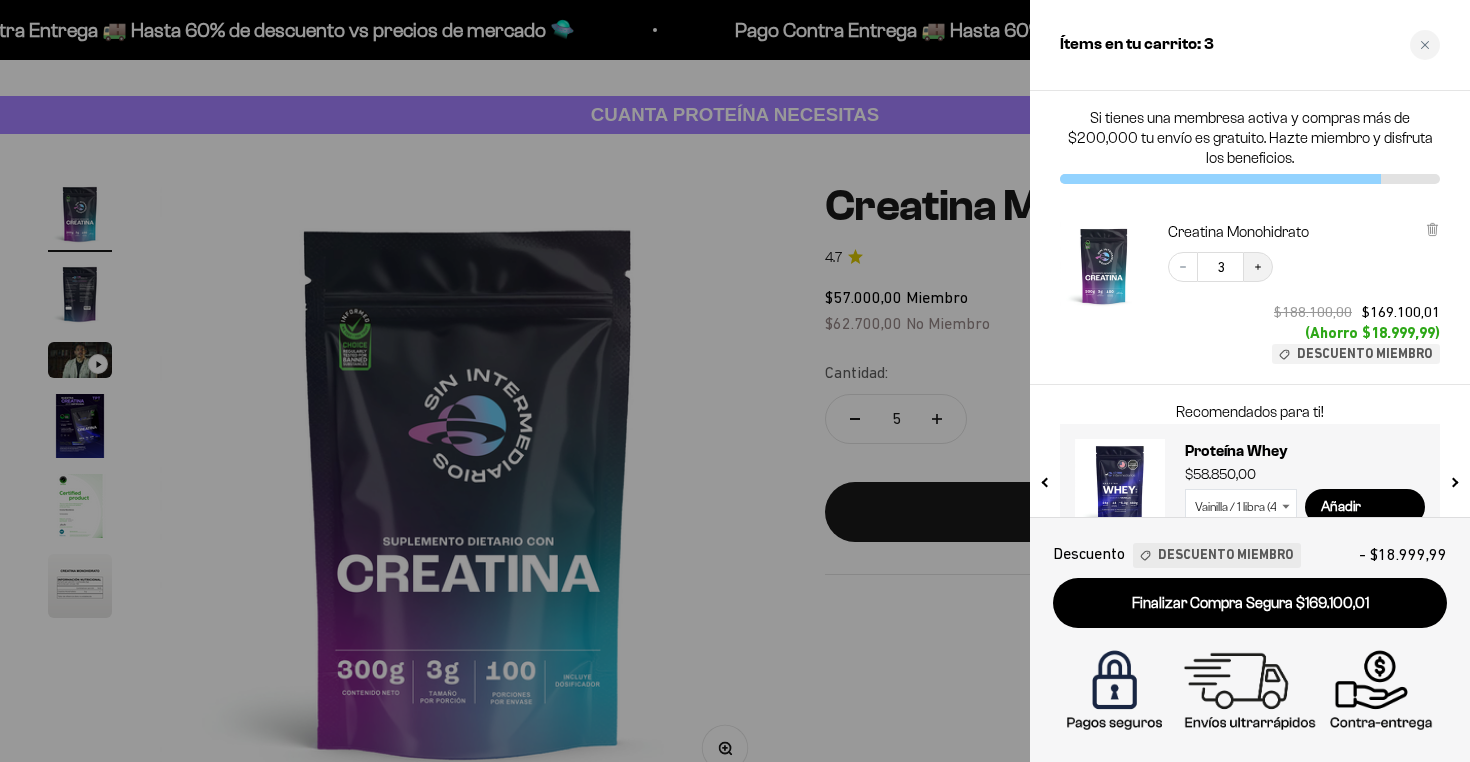click 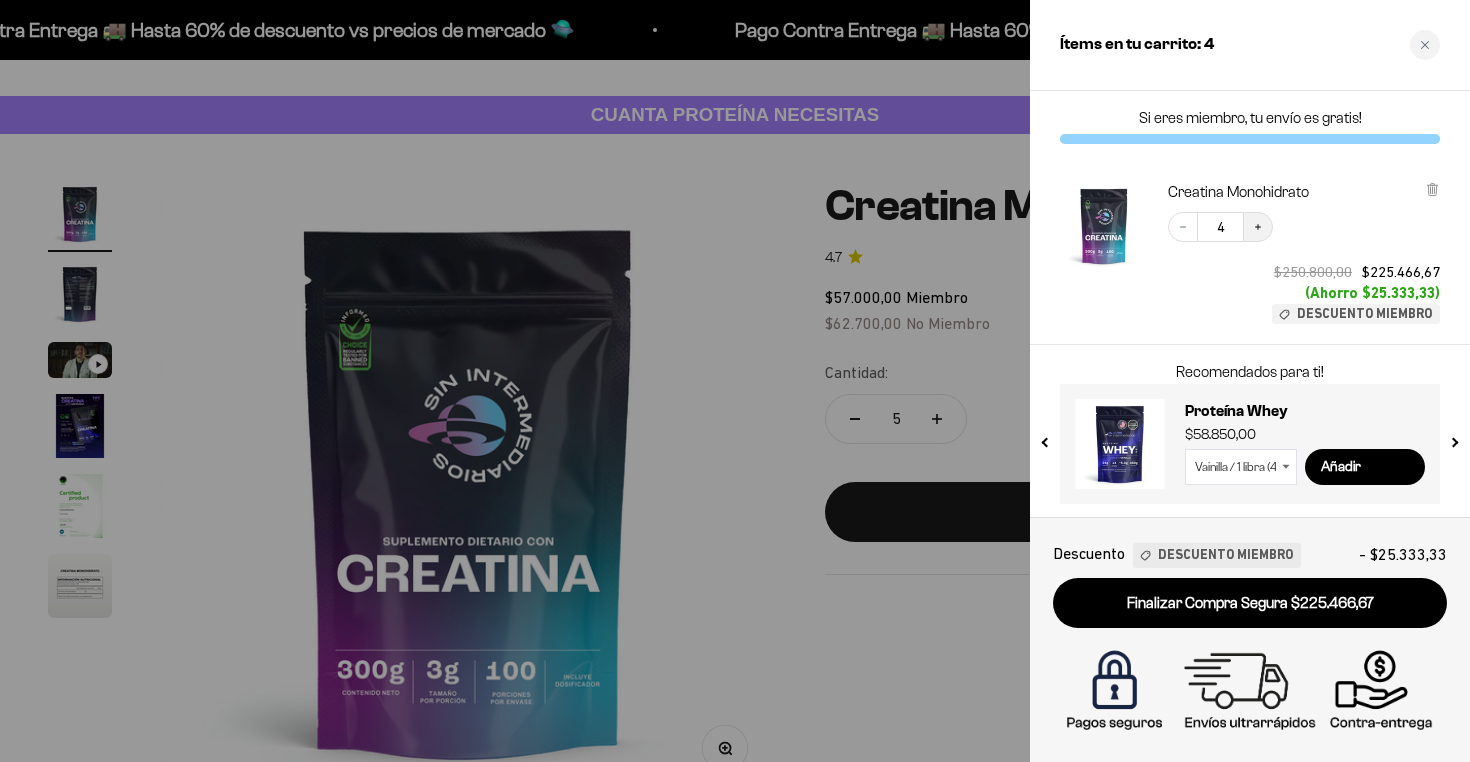 click 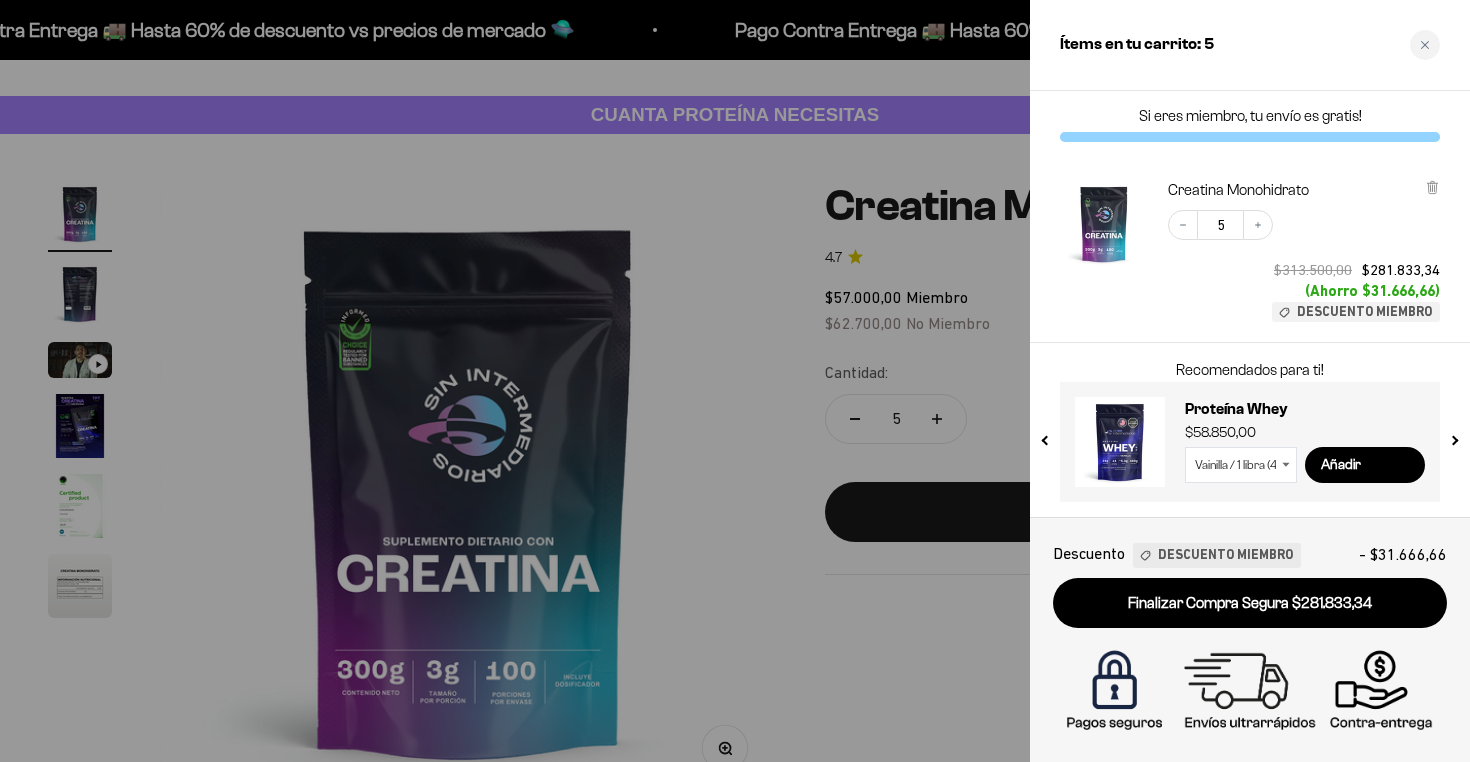 scroll, scrollTop: 0, scrollLeft: 0, axis: both 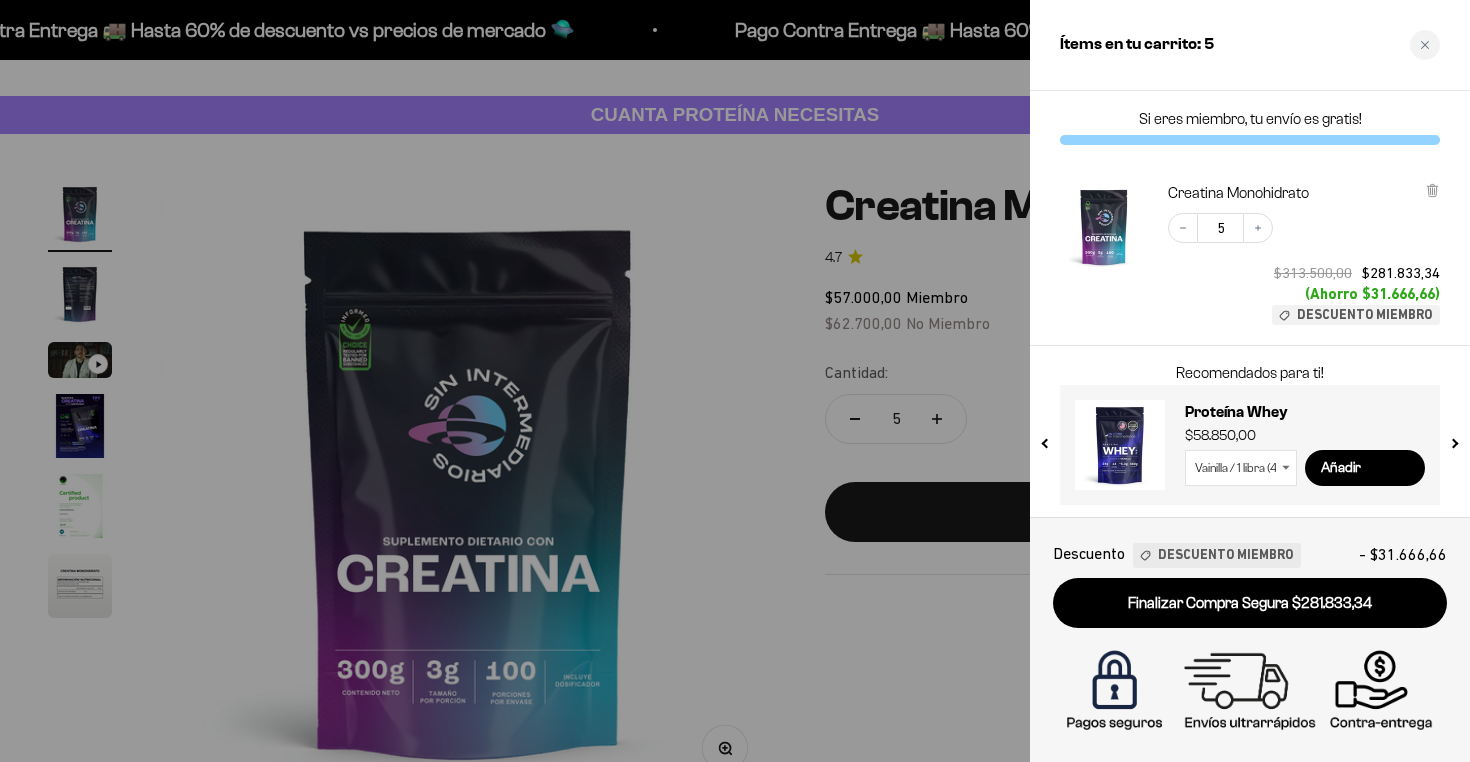 click at bounding box center (735, 381) 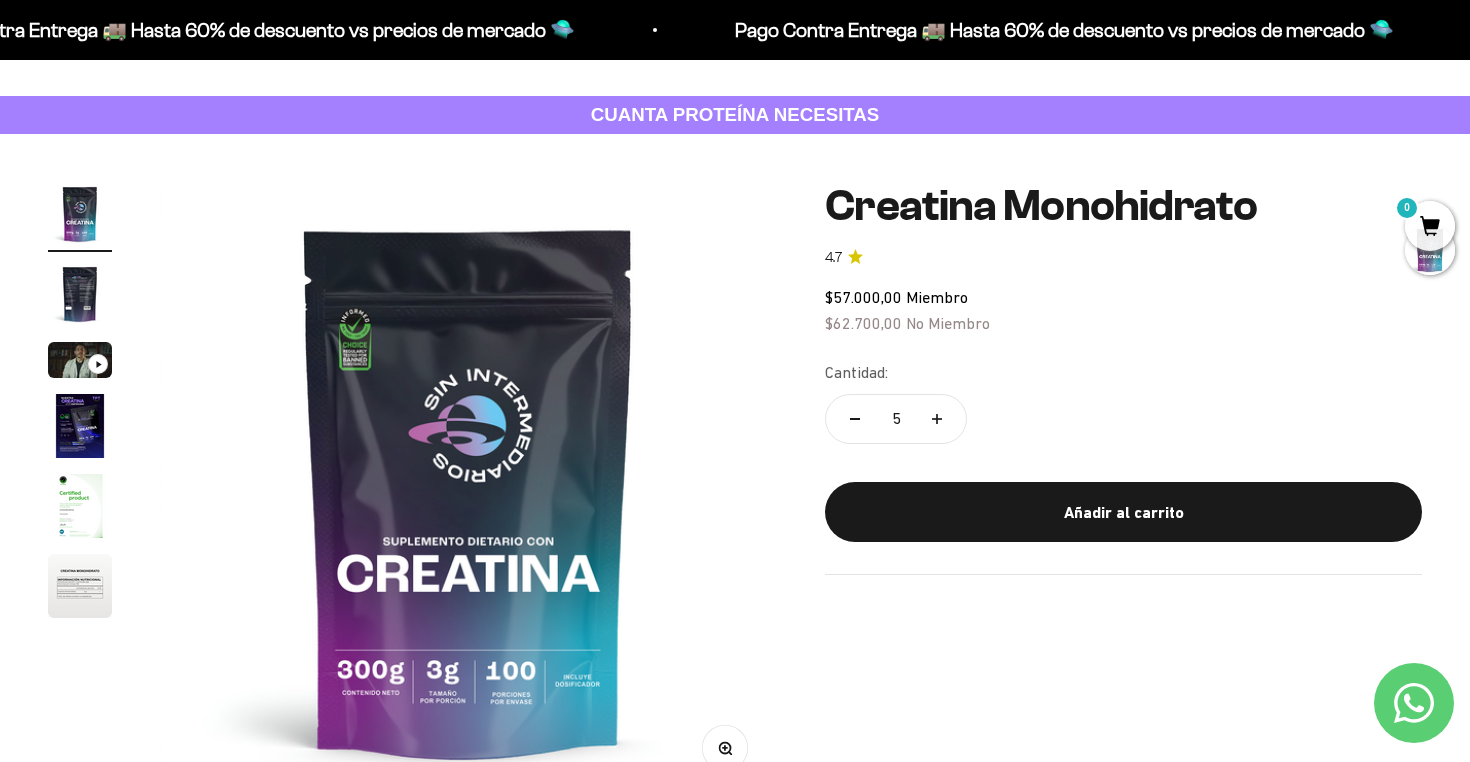 scroll, scrollTop: 0, scrollLeft: 0, axis: both 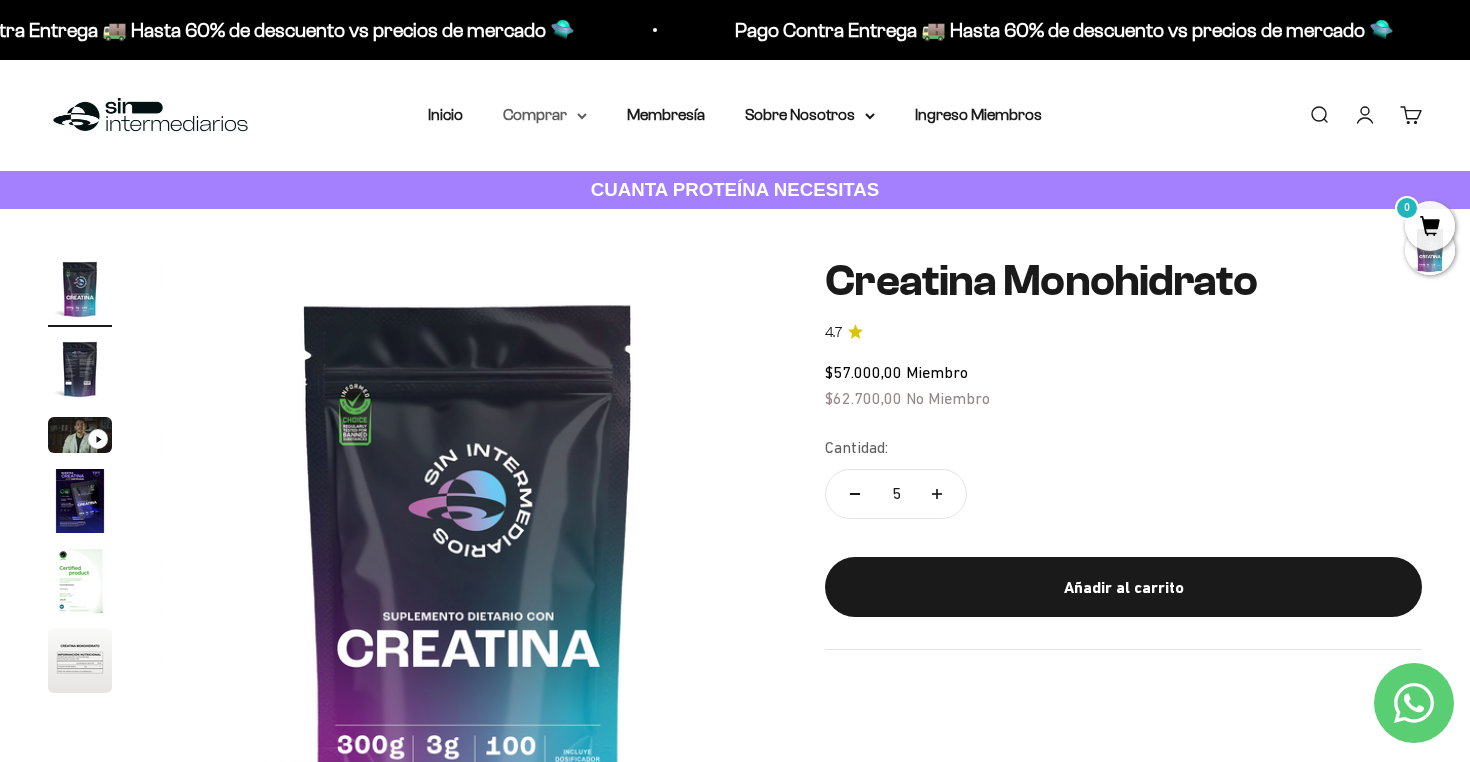 click on "Comprar" at bounding box center (545, 115) 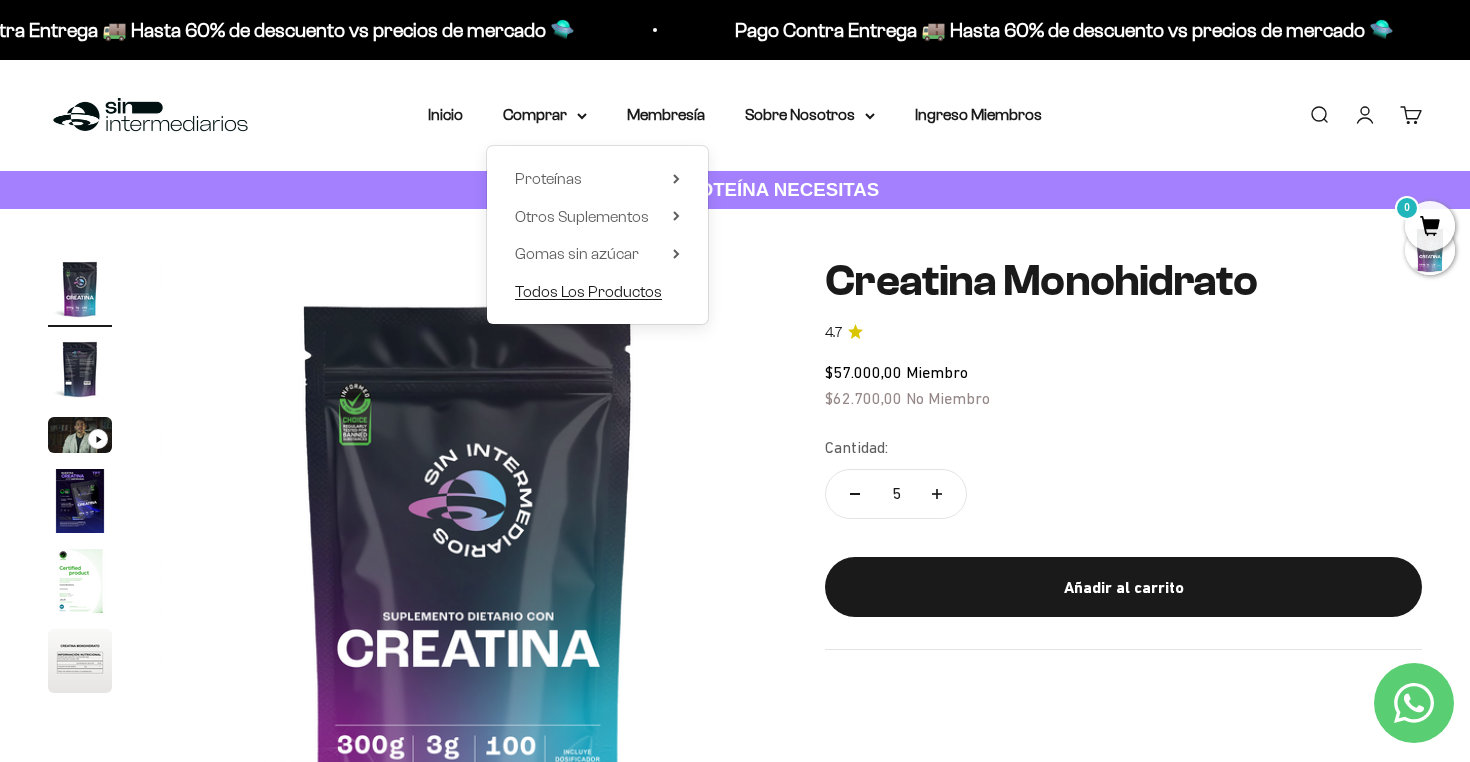 click on "Todos Los Productos" at bounding box center [588, 291] 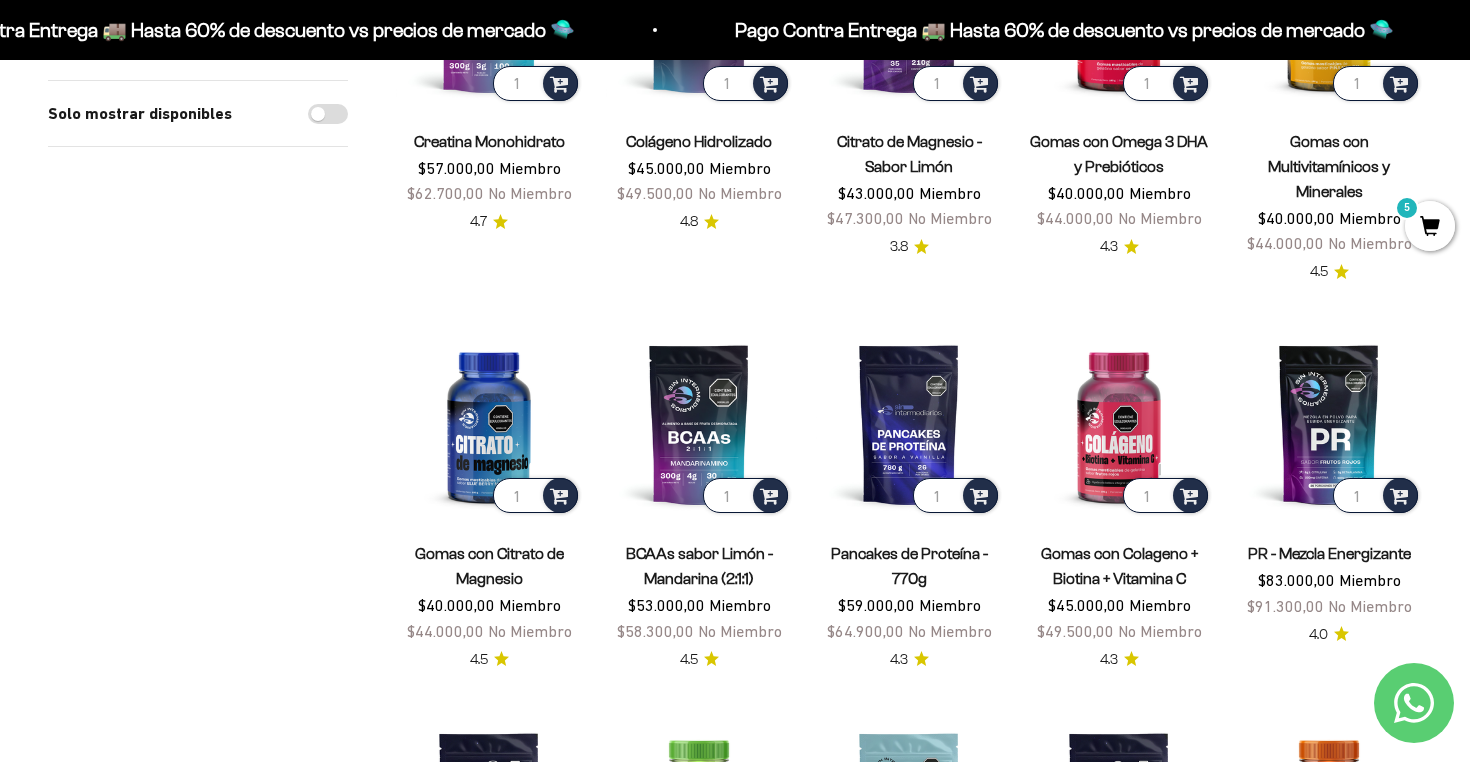 scroll, scrollTop: 393, scrollLeft: 0, axis: vertical 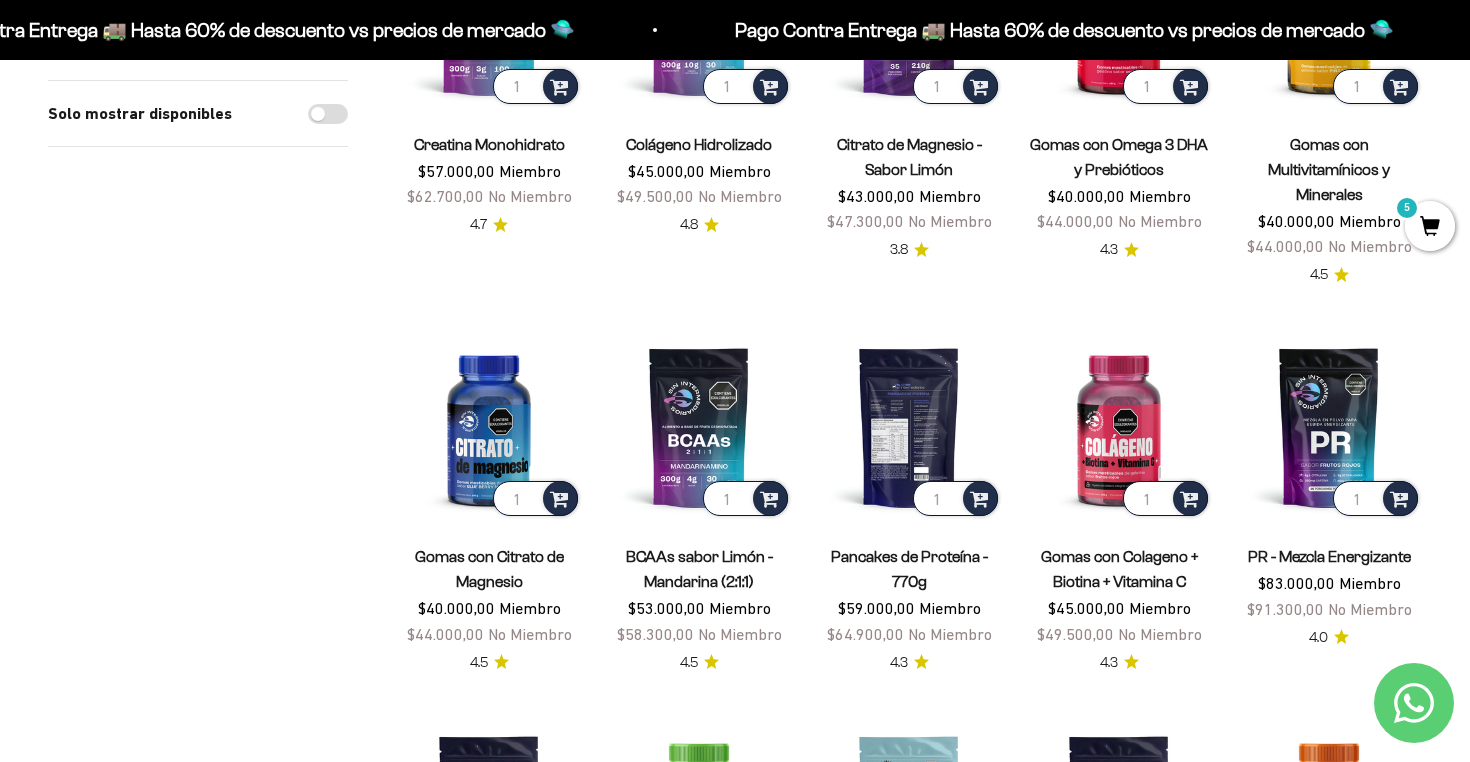 click at bounding box center (909, 427) 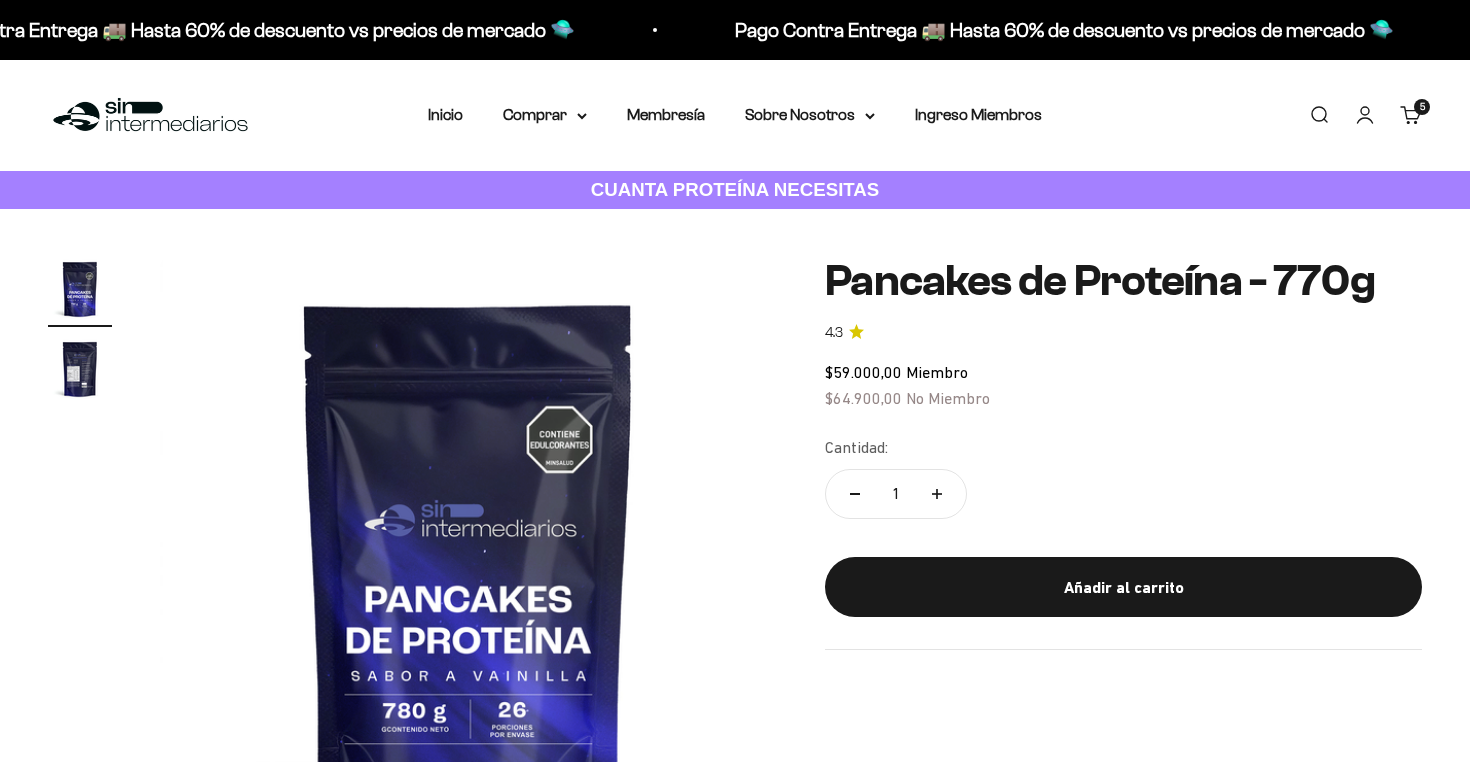 scroll, scrollTop: 0, scrollLeft: 0, axis: both 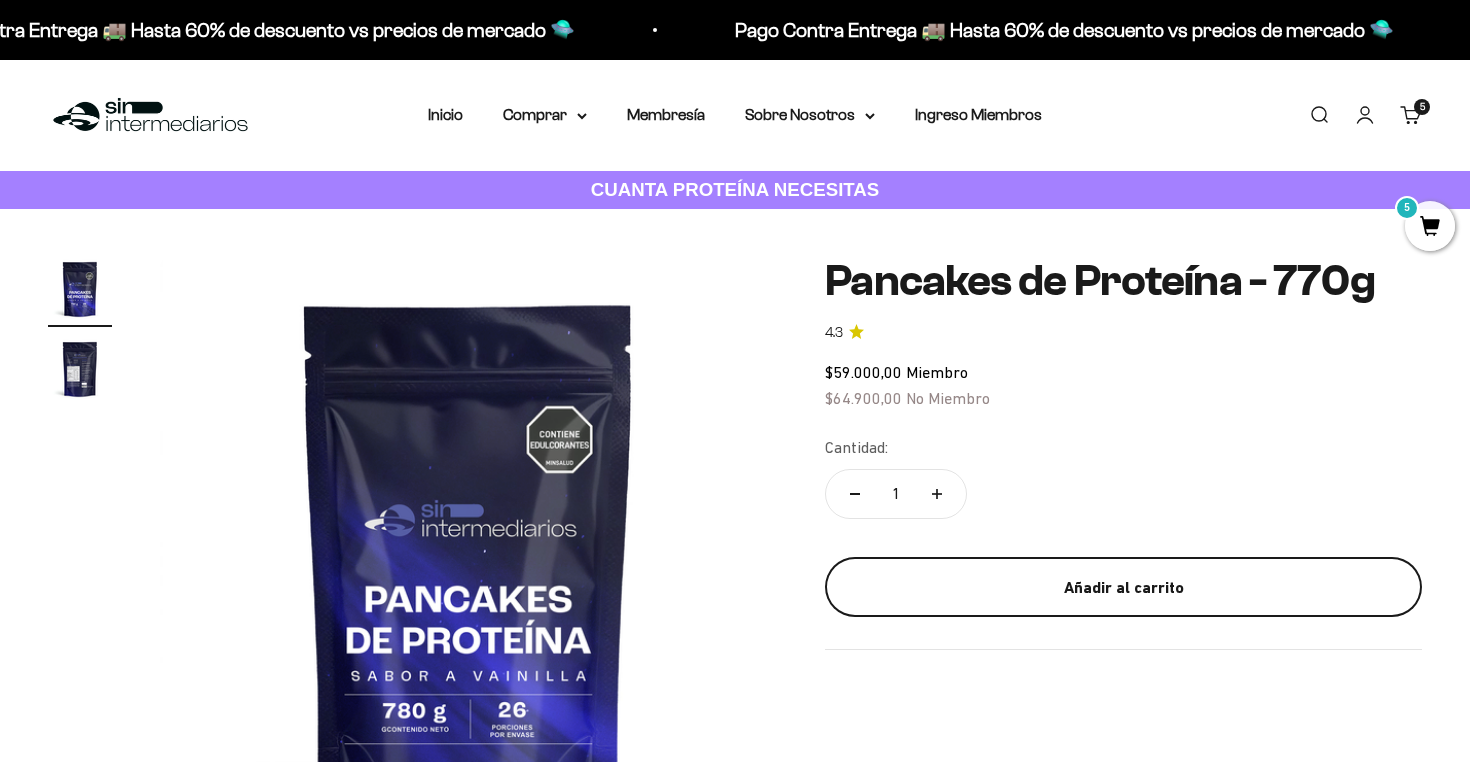 click on "Añadir al carrito" at bounding box center [1123, 588] 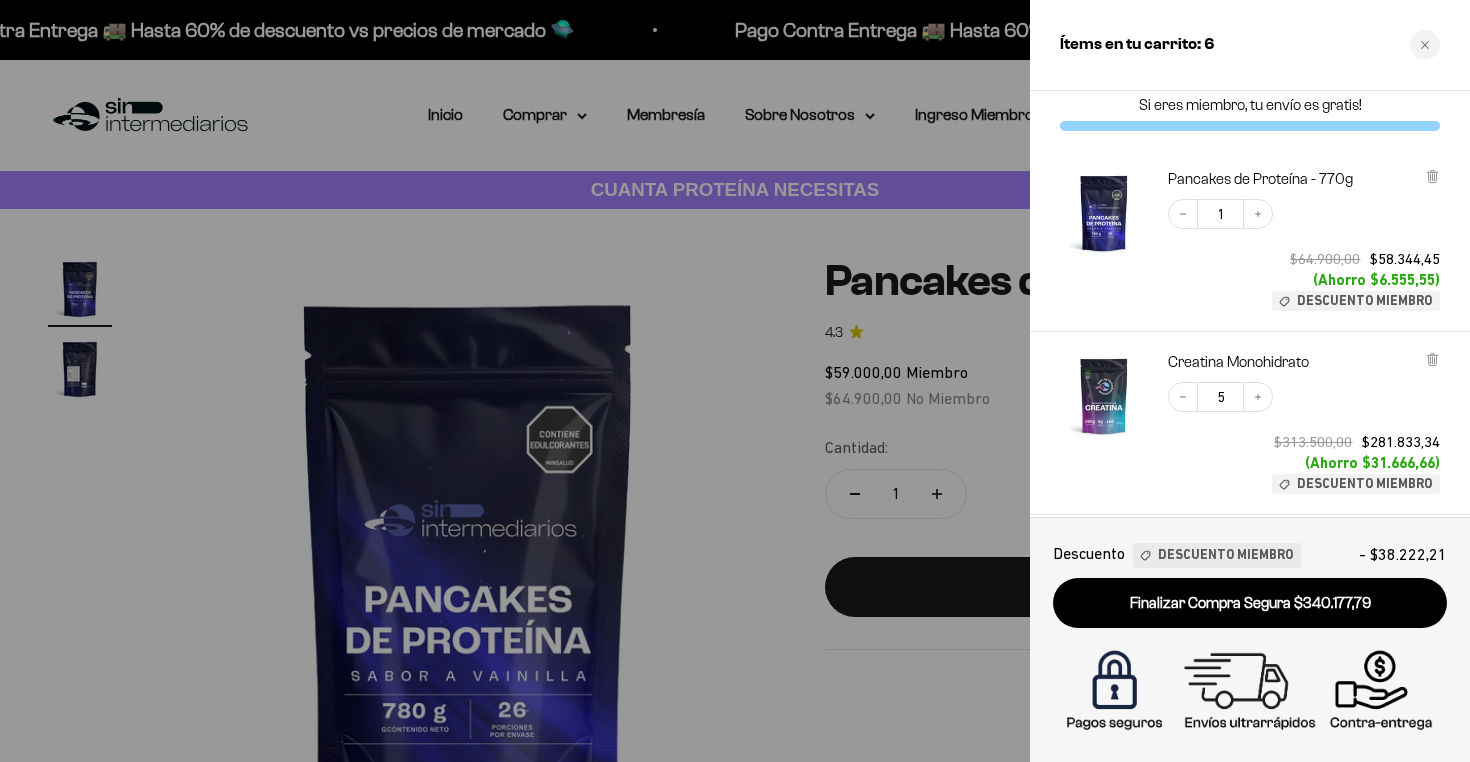 scroll, scrollTop: 0, scrollLeft: 0, axis: both 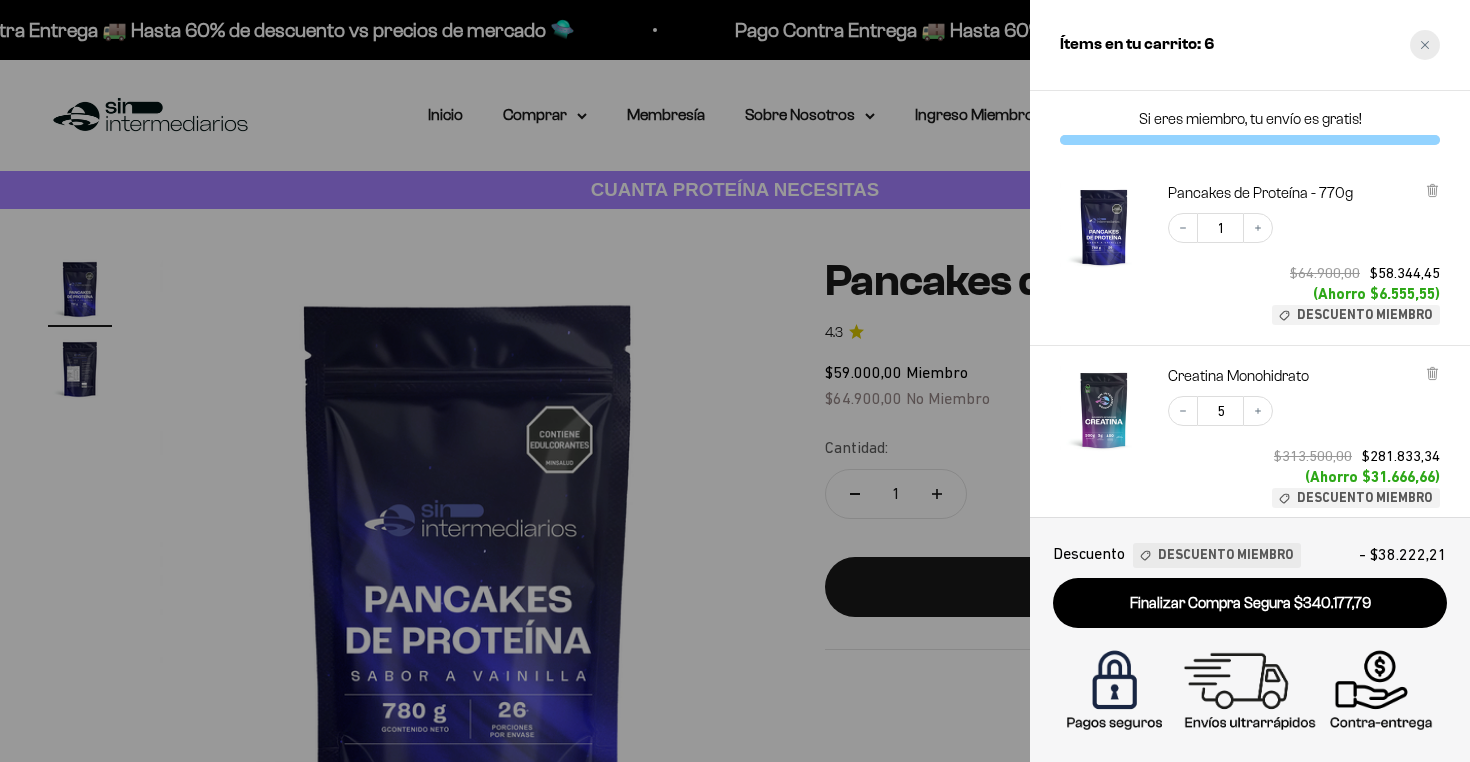 click at bounding box center [1425, 45] 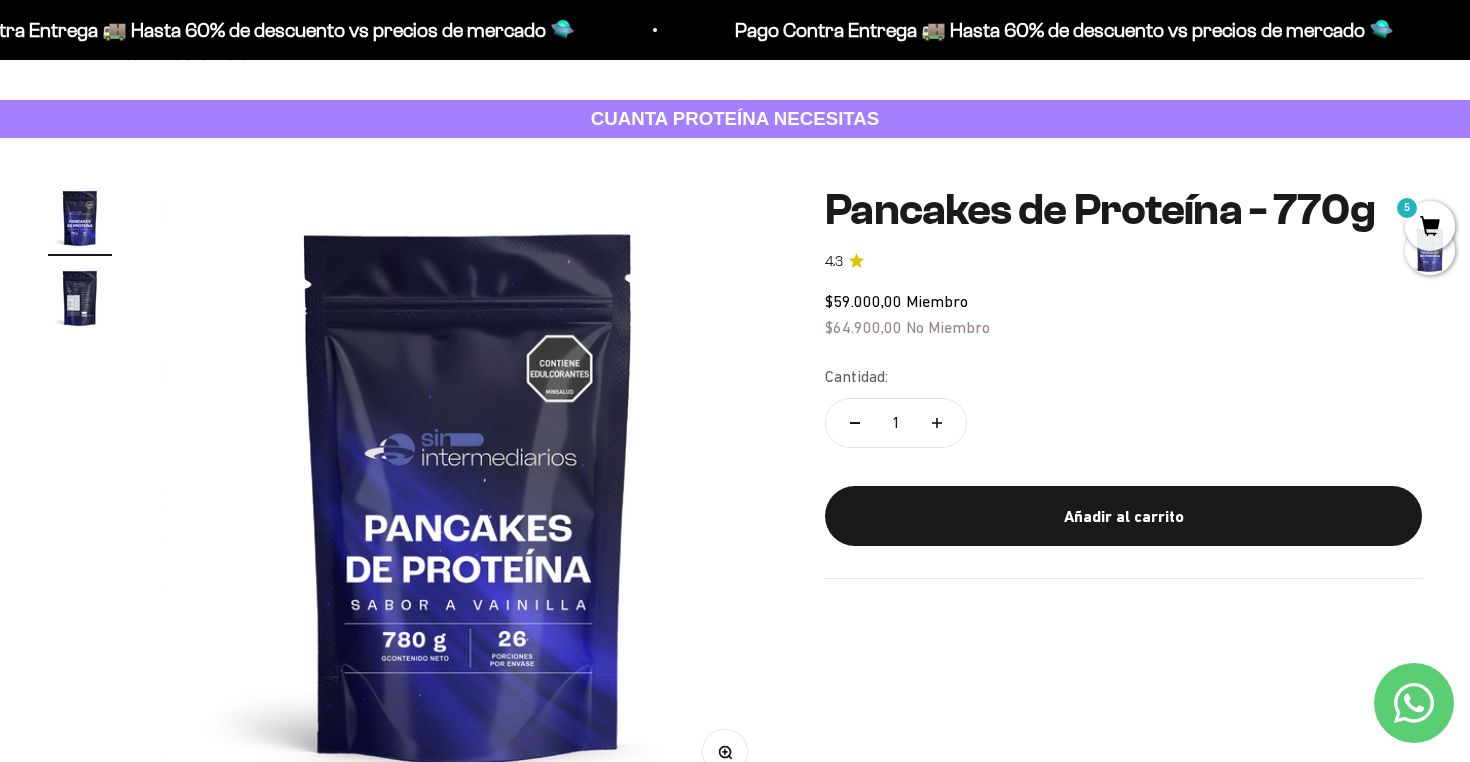 scroll, scrollTop: 0, scrollLeft: 0, axis: both 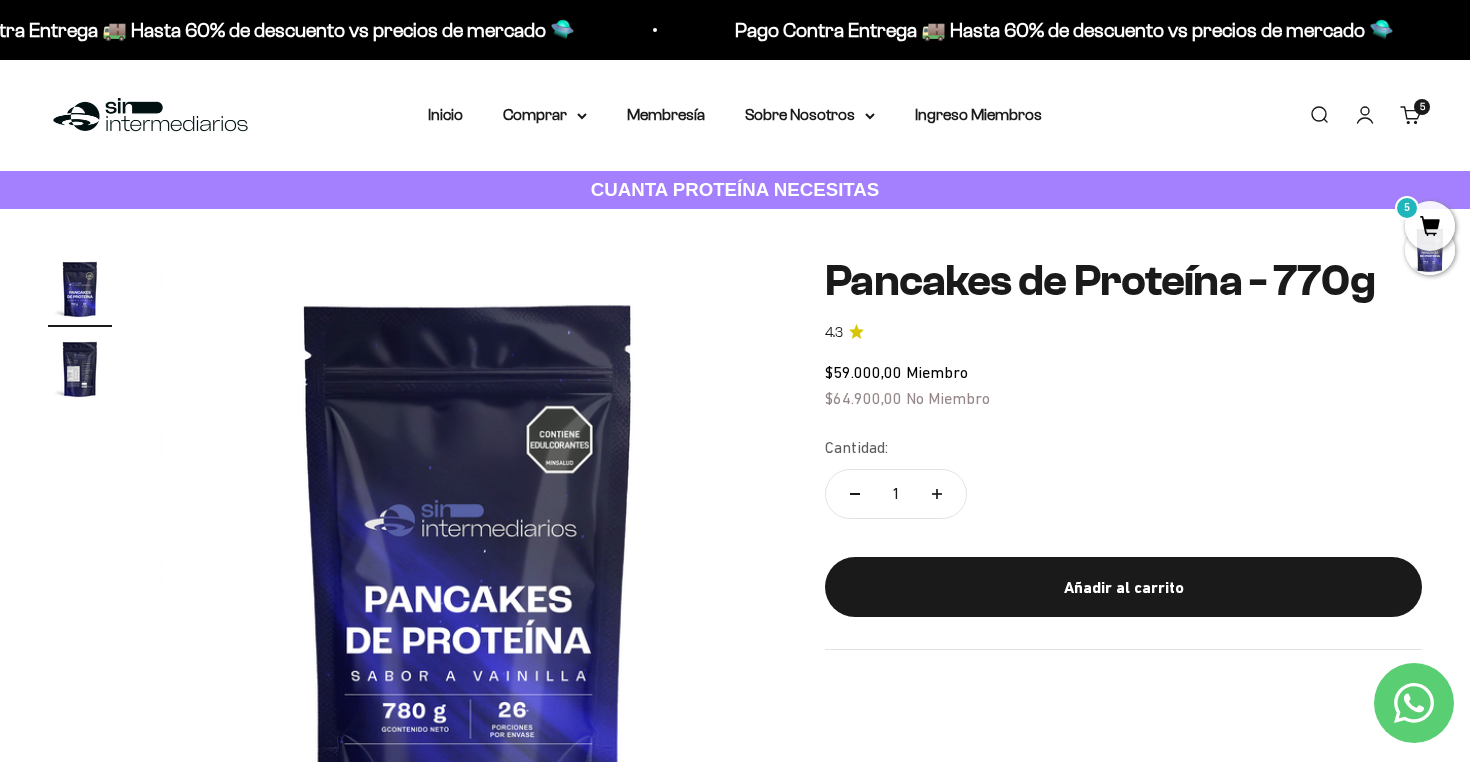 click at bounding box center (150, 115) 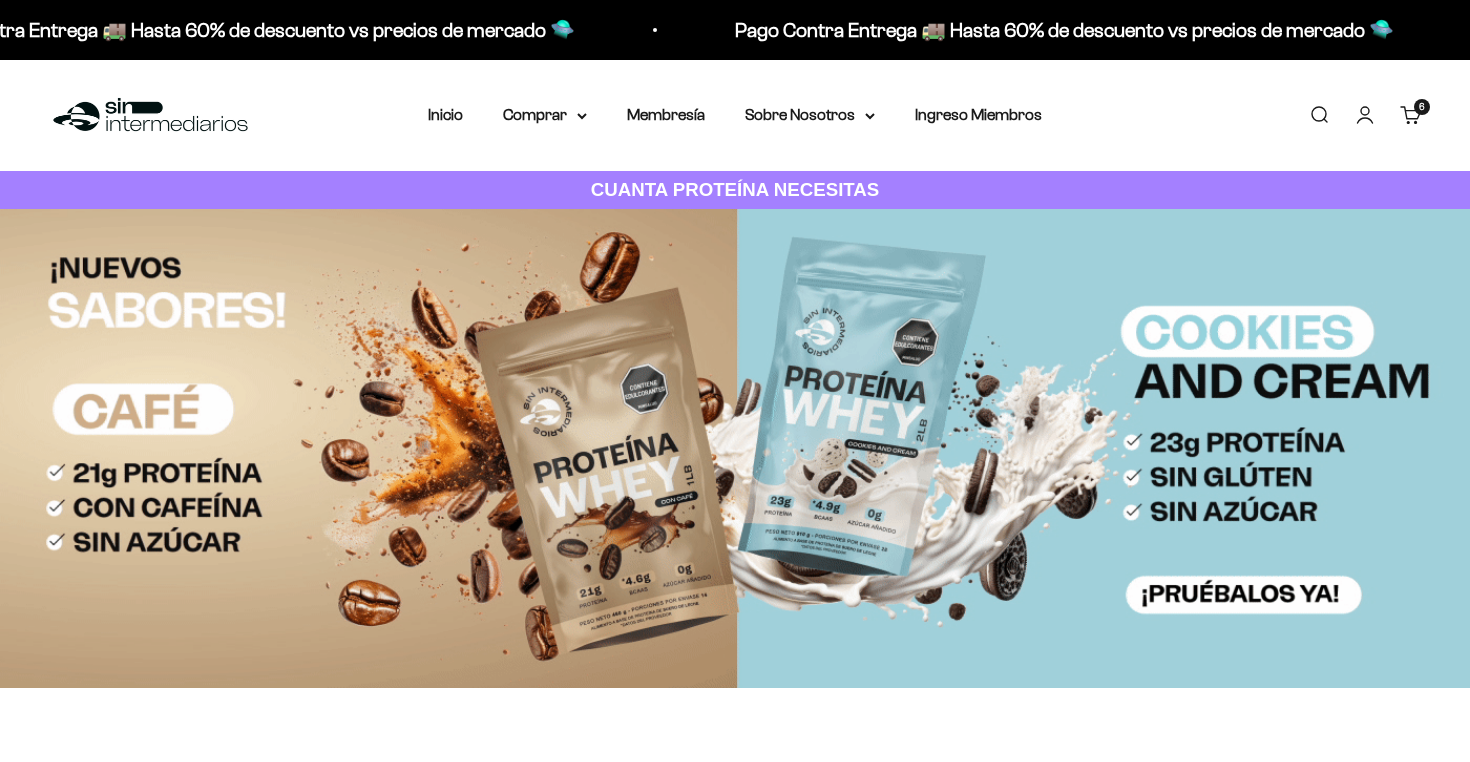 scroll, scrollTop: 0, scrollLeft: 0, axis: both 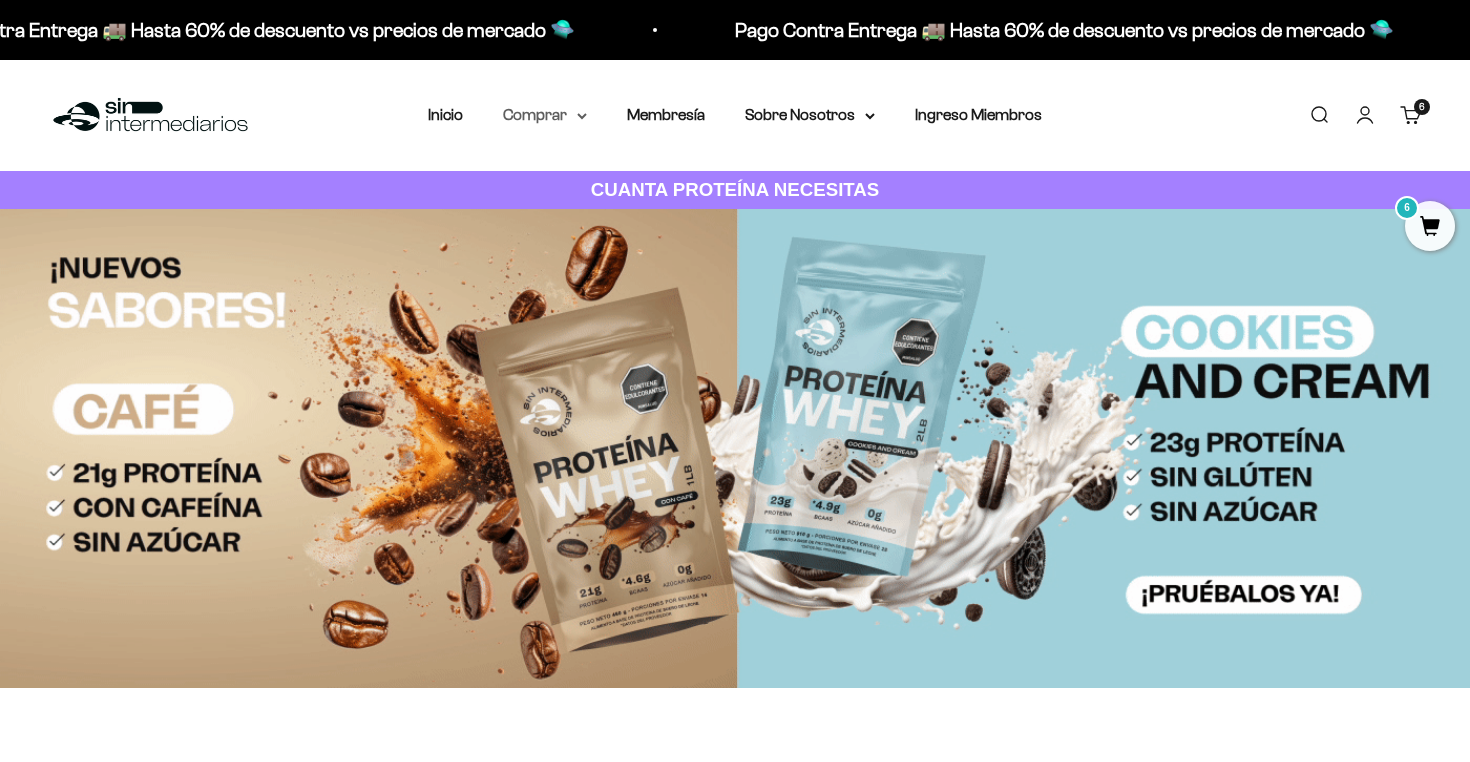 click on "Comprar" at bounding box center [545, 115] 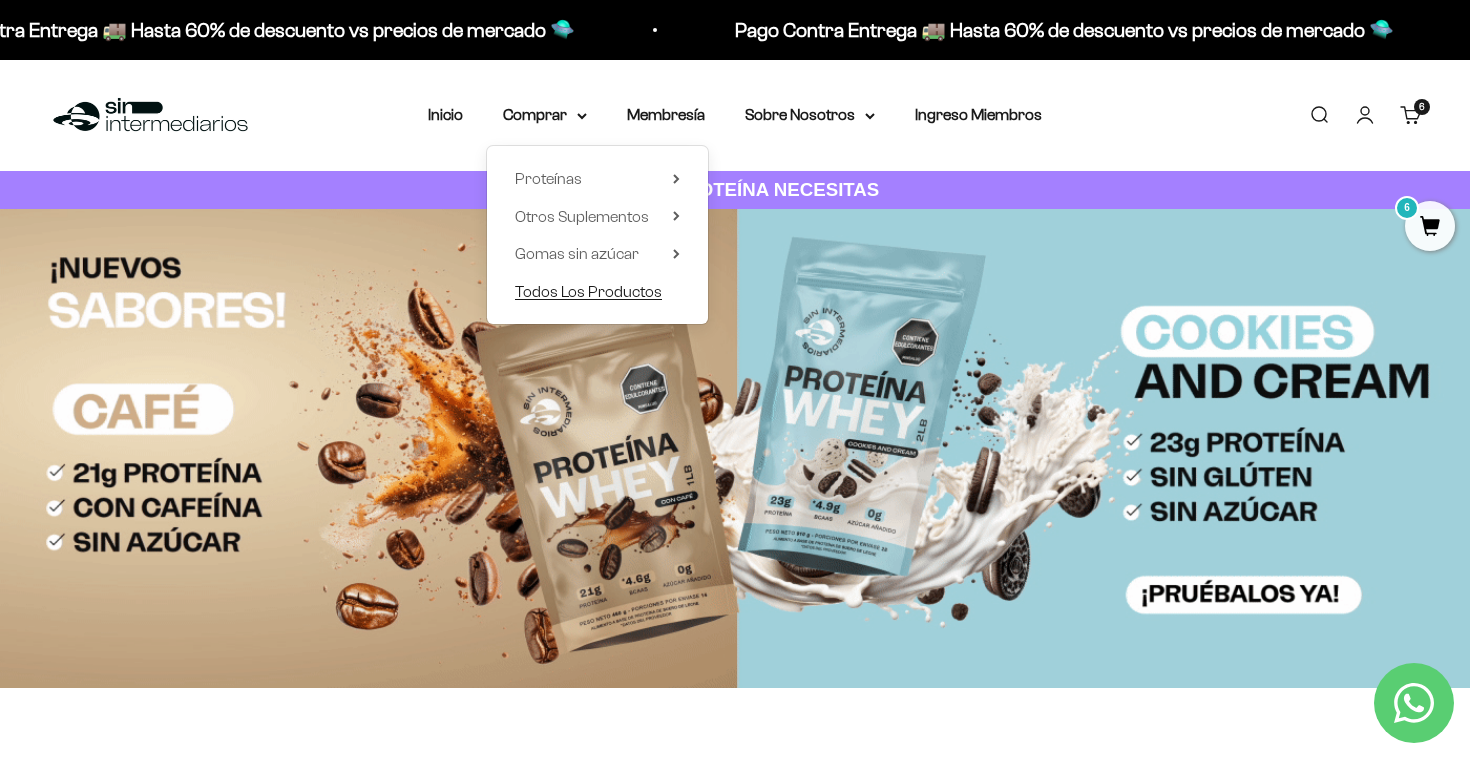 click on "Todos Los Productos" at bounding box center (588, 292) 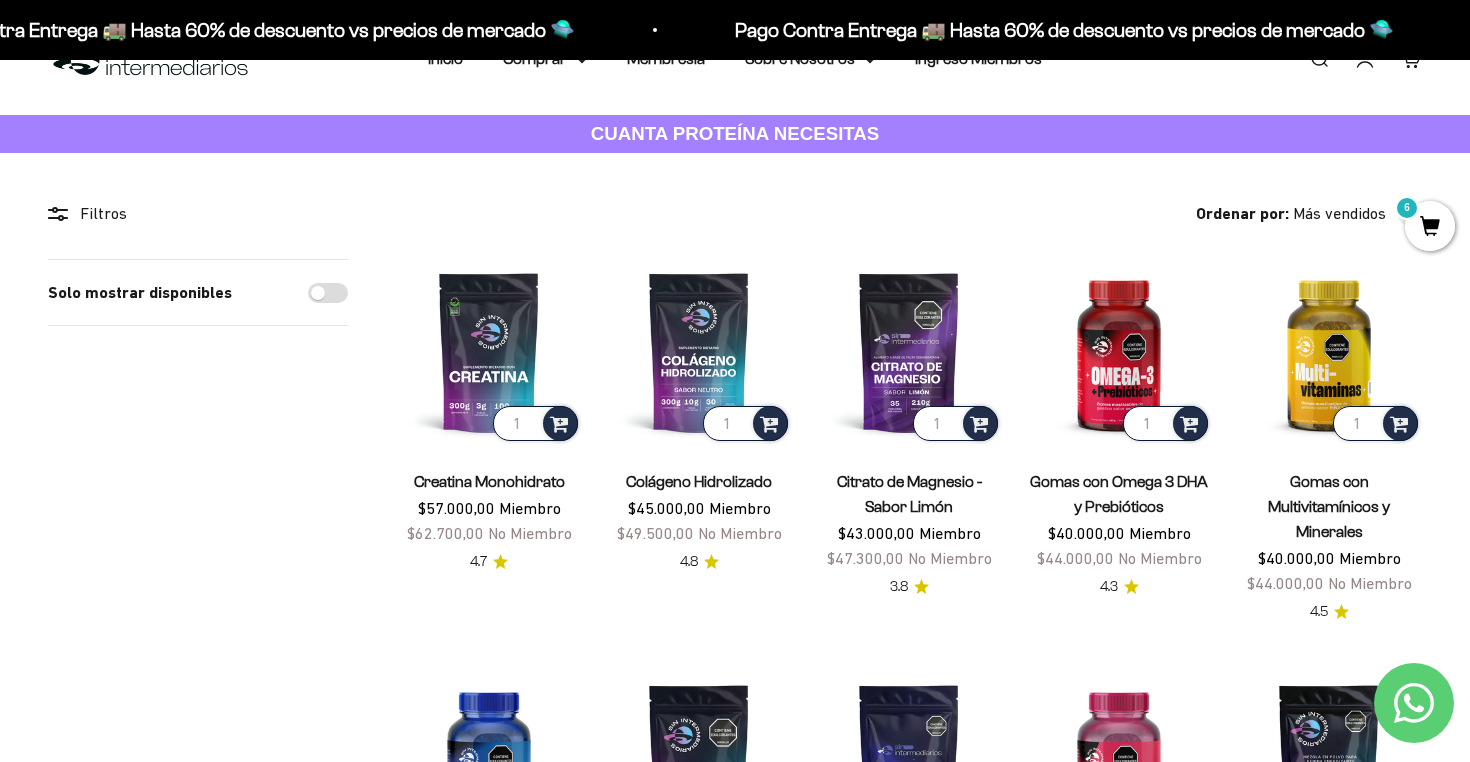 scroll, scrollTop: 0, scrollLeft: 0, axis: both 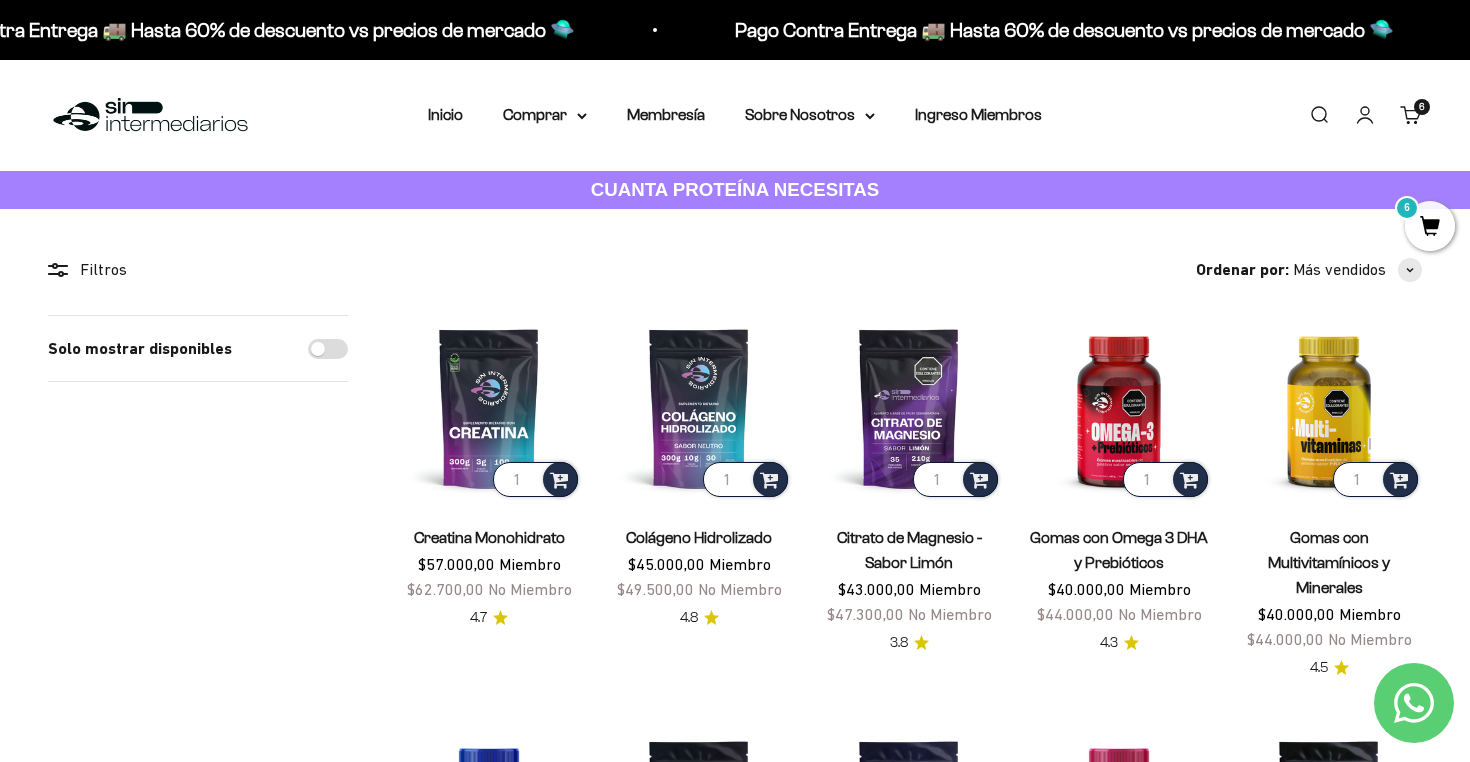 click on "Carrito
6 artículos
6" at bounding box center (1411, 115) 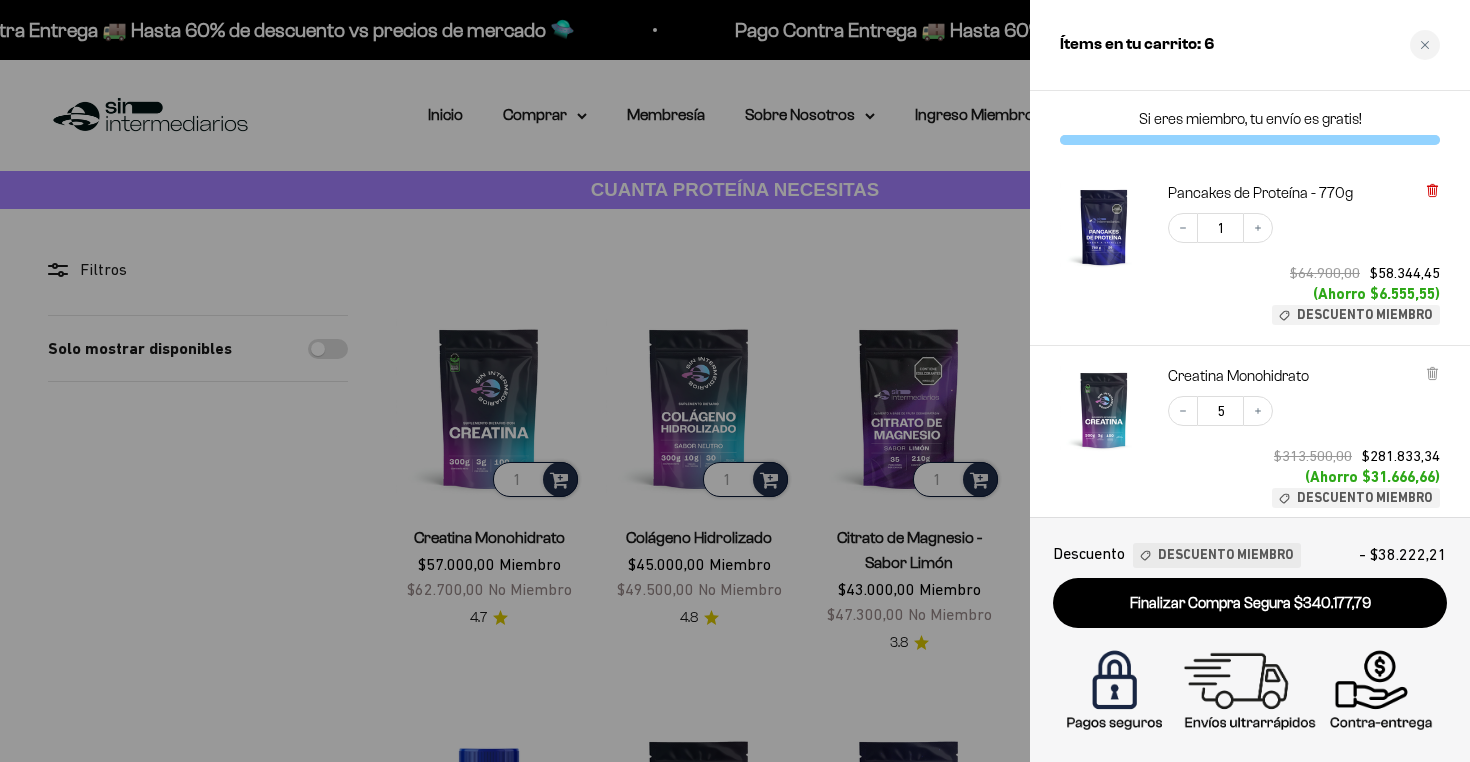 click 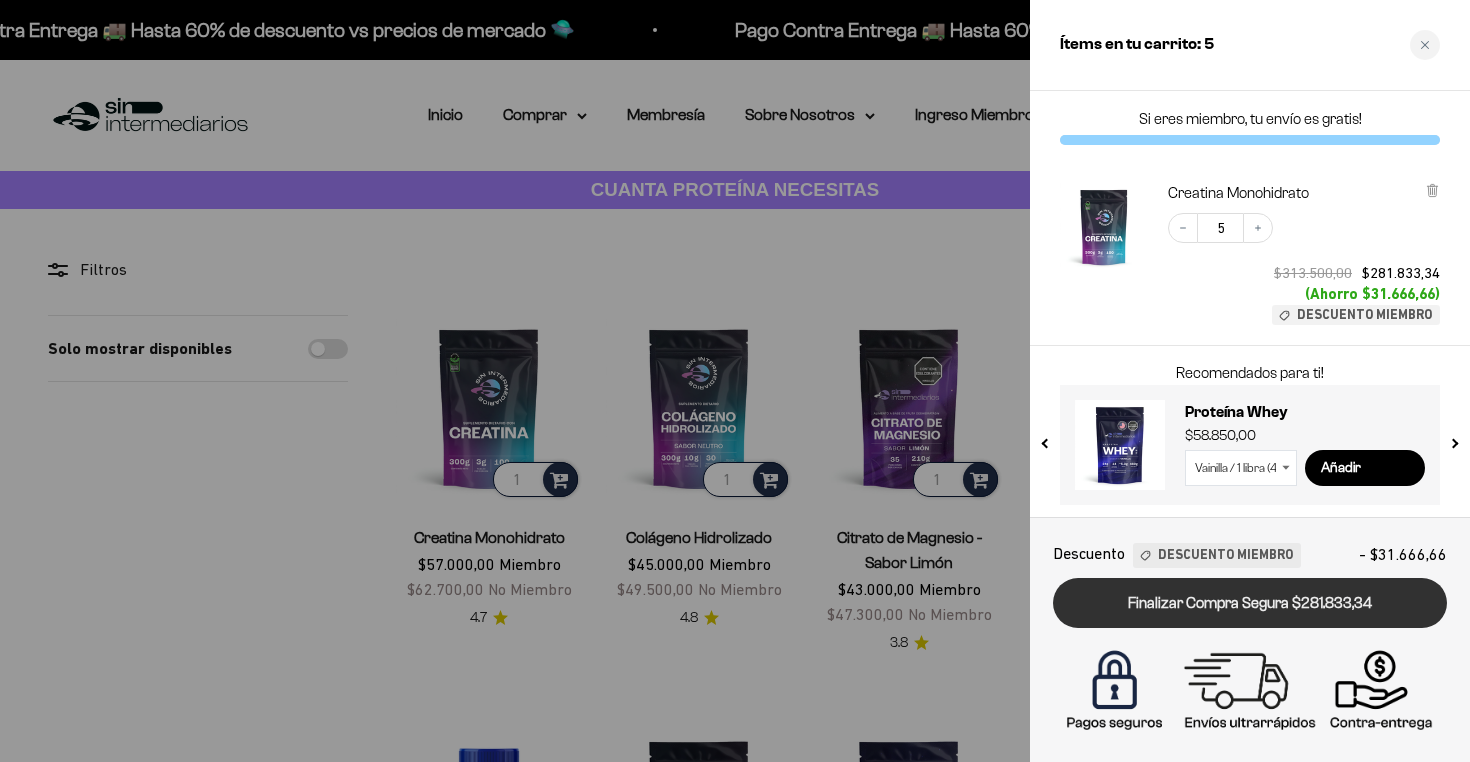 click on "Finalizar Compra Segura $281.833,34" at bounding box center (1250, 603) 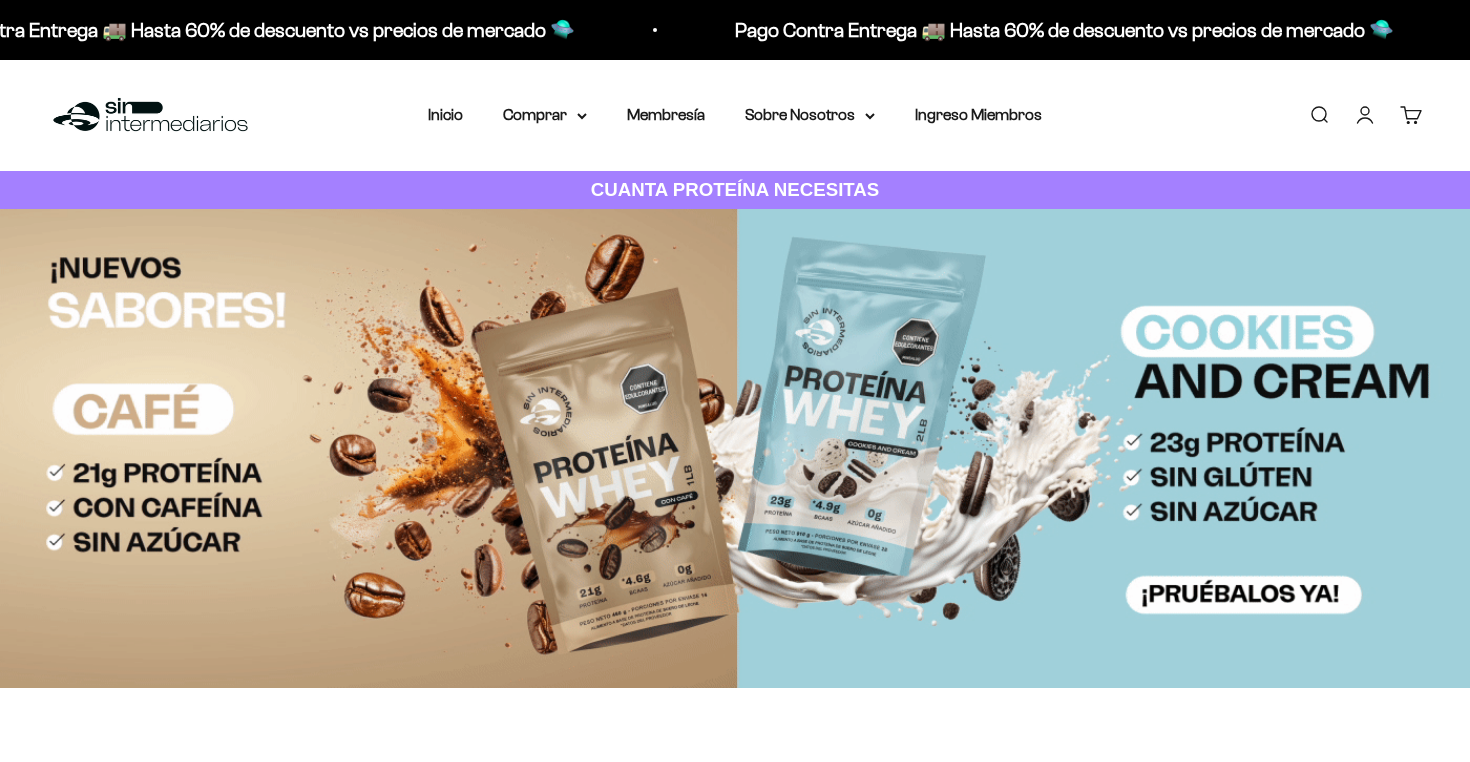 scroll, scrollTop: 0, scrollLeft: 0, axis: both 